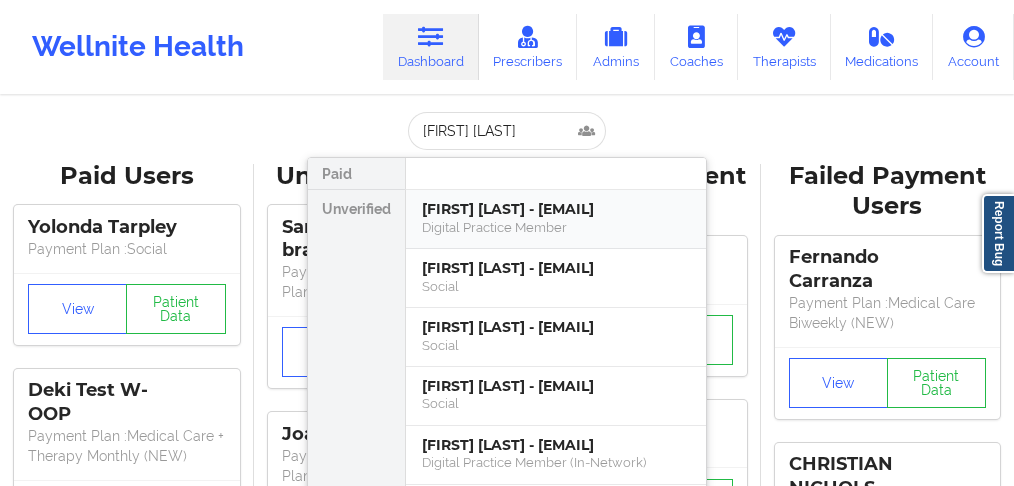 scroll, scrollTop: 0, scrollLeft: 0, axis: both 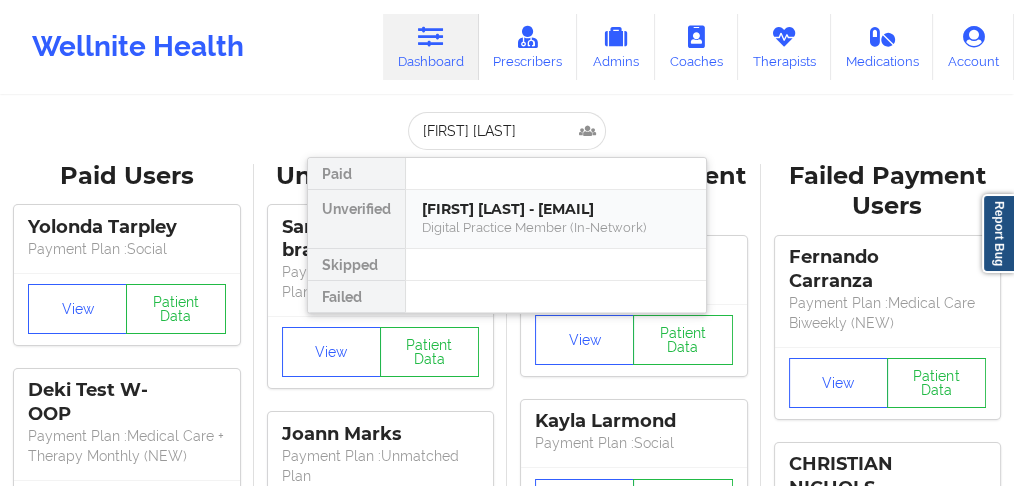 click on "[FIRST] [LAST] - [EMAIL]" at bounding box center [556, 209] 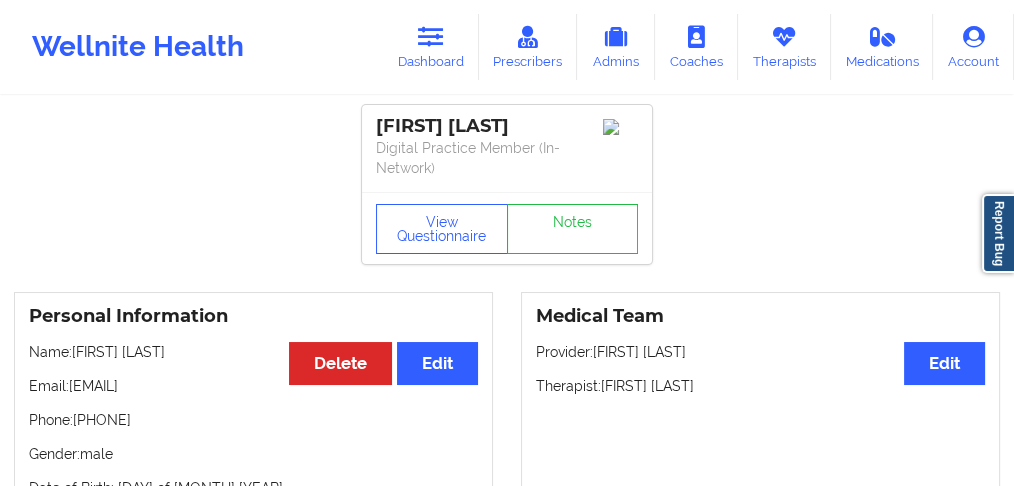drag, startPoint x: 201, startPoint y: 423, endPoint x: 83, endPoint y: 420, distance: 118.03813 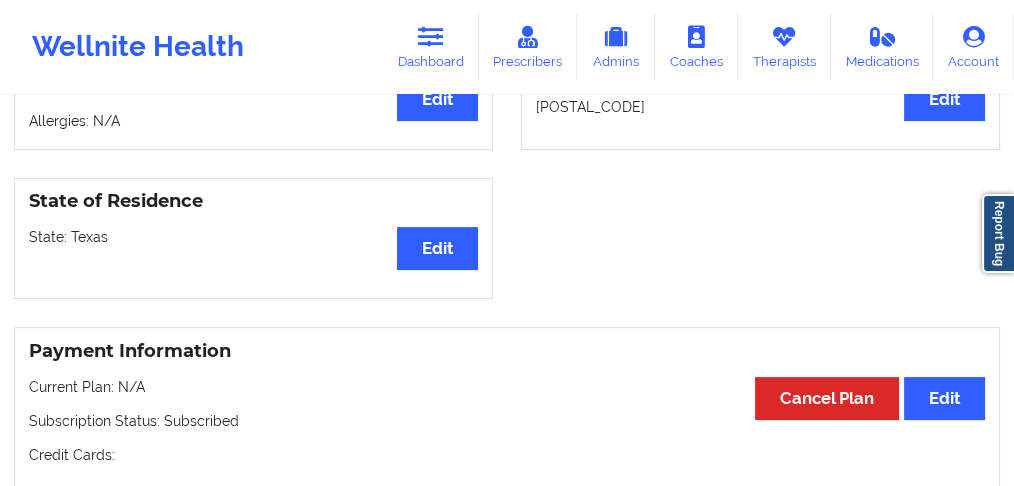 scroll, scrollTop: 466, scrollLeft: 0, axis: vertical 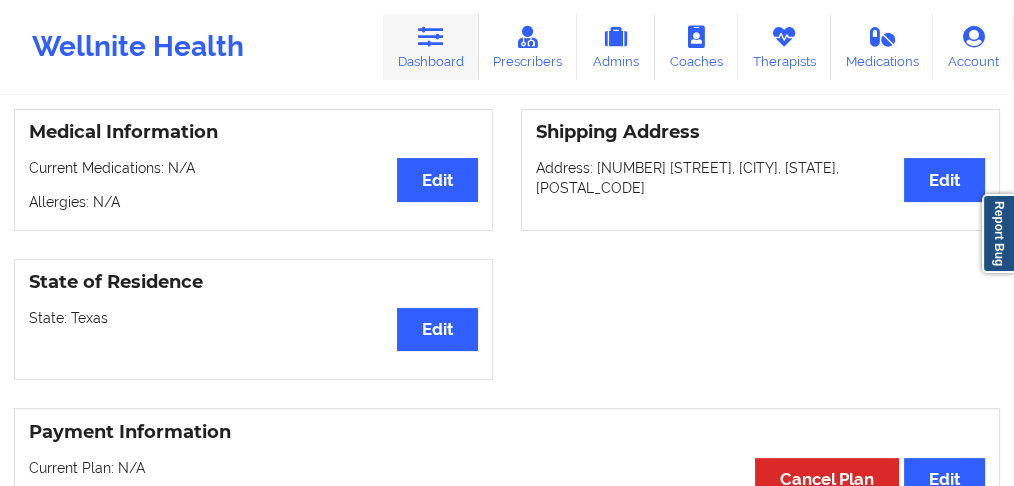 click on "Dashboard" at bounding box center [431, 47] 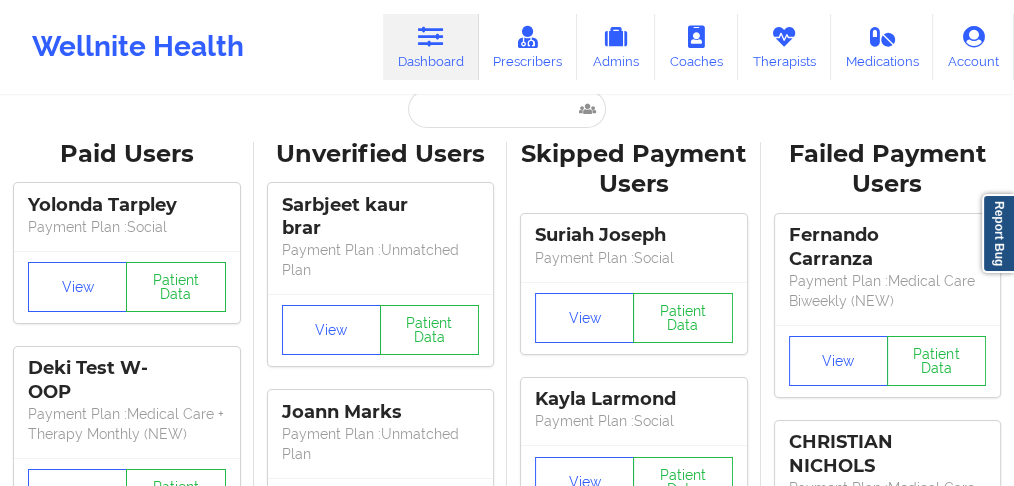 scroll, scrollTop: 0, scrollLeft: 0, axis: both 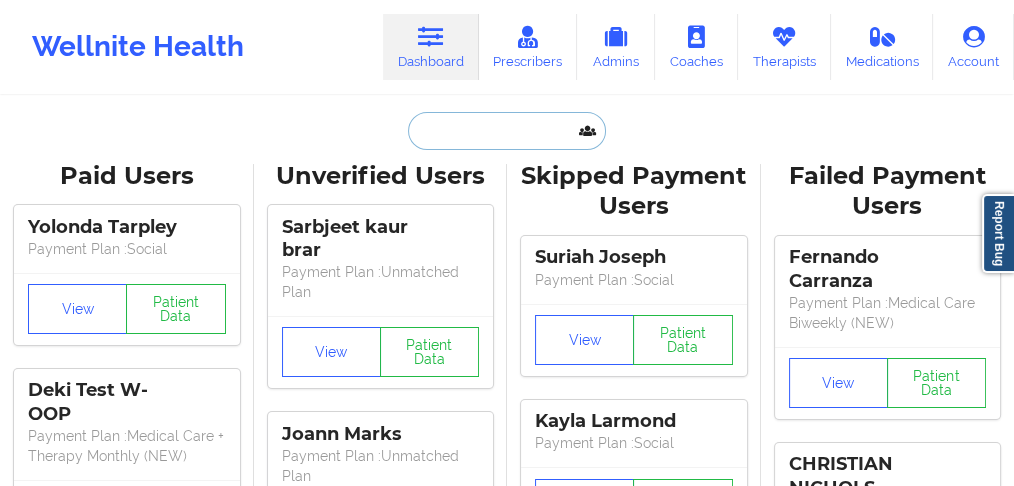 click at bounding box center (507, 131) 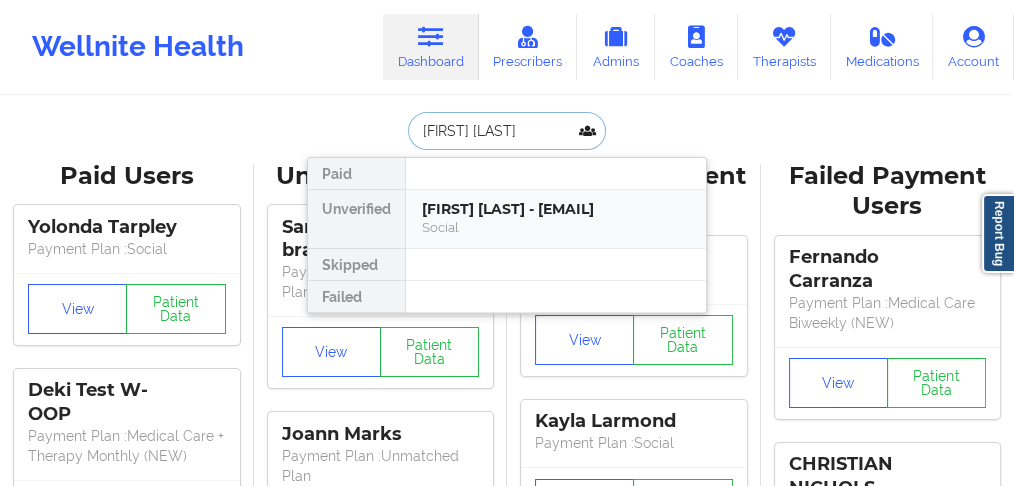 click on "[FIRST] [LAST] - [EMAIL]" at bounding box center [556, 209] 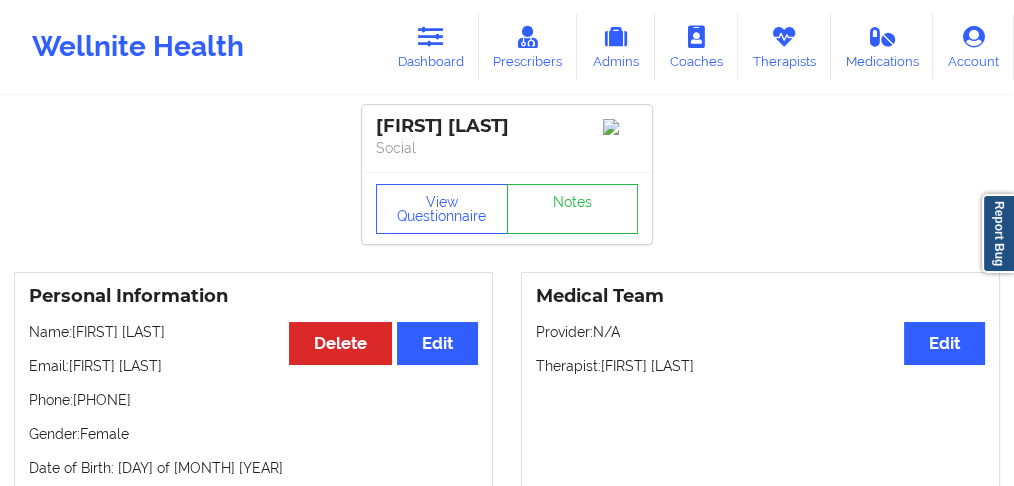 drag, startPoint x: 206, startPoint y: 340, endPoint x: 82, endPoint y: 334, distance: 124.14507 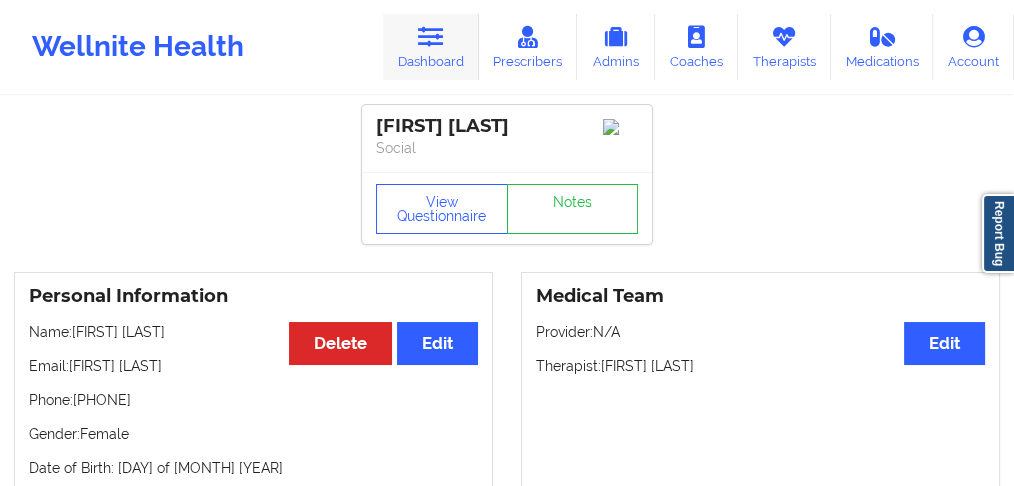 copy on "[PHONE]" 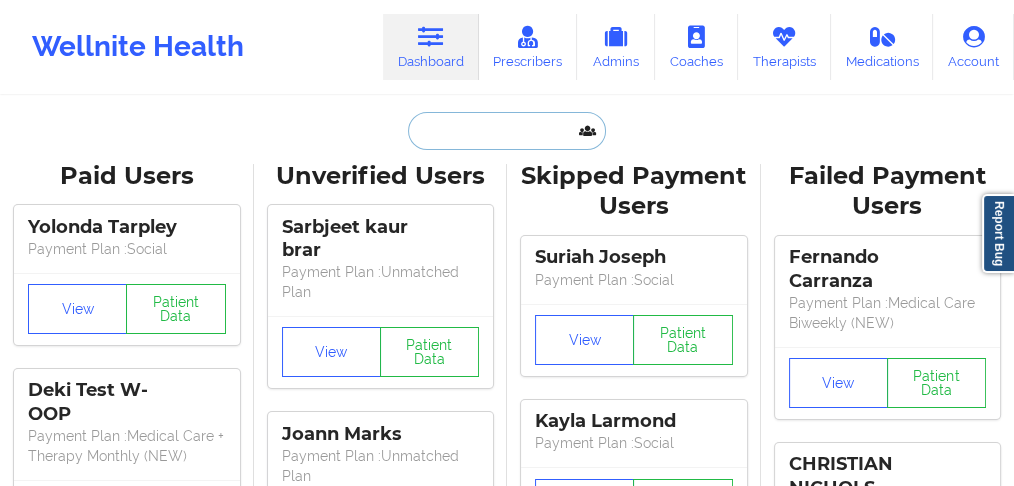 click at bounding box center (507, 131) 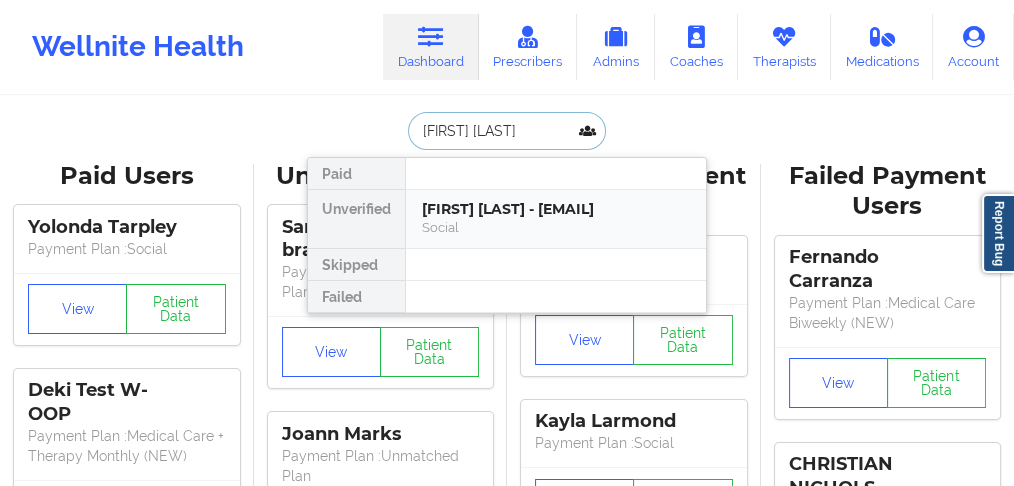 click on "[FIRST] [LAST] - [EMAIL]" at bounding box center (556, 209) 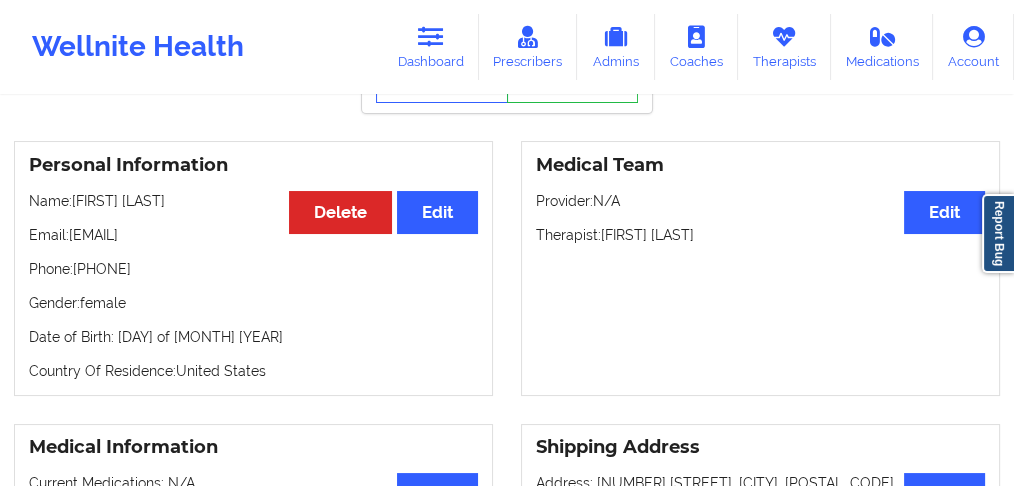 scroll, scrollTop: 133, scrollLeft: 0, axis: vertical 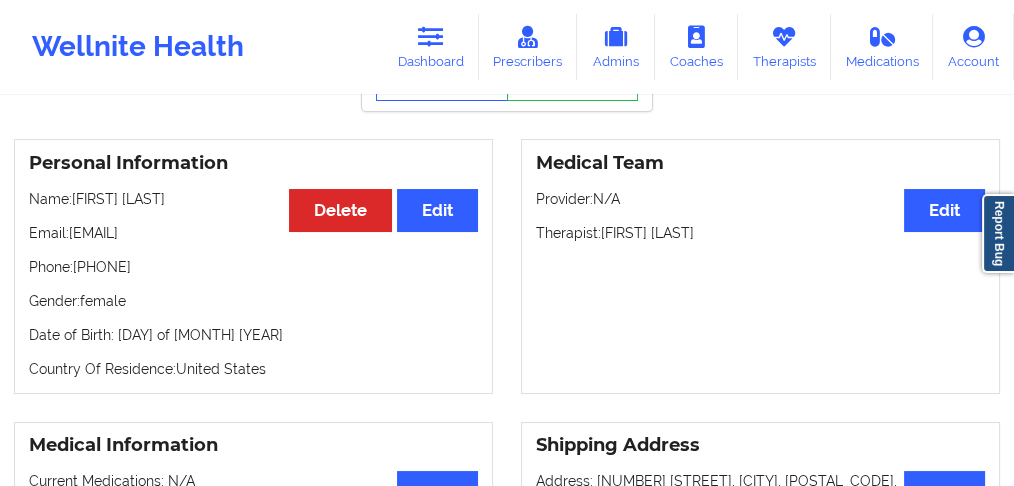 drag, startPoint x: 236, startPoint y: 239, endPoint x: 25, endPoint y: 238, distance: 211.00237 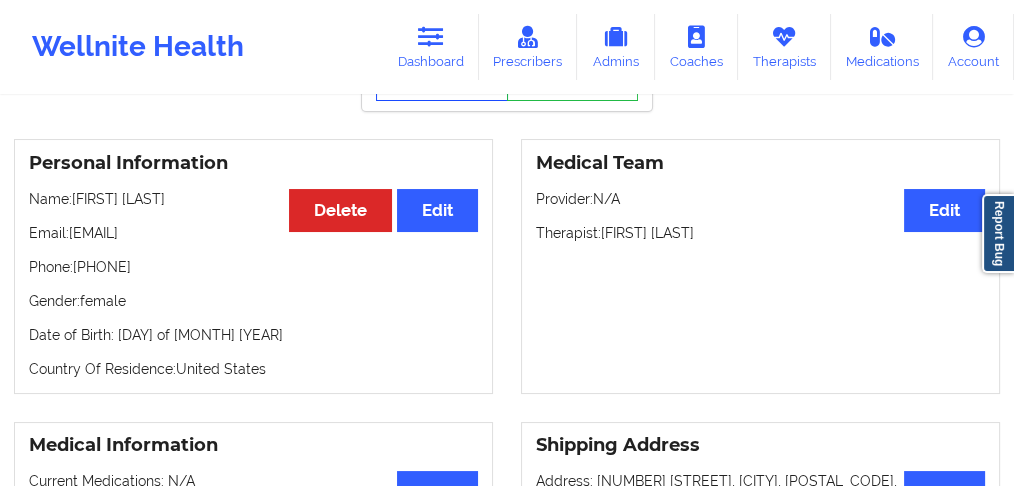 copy on "Email: [EMAIL]" 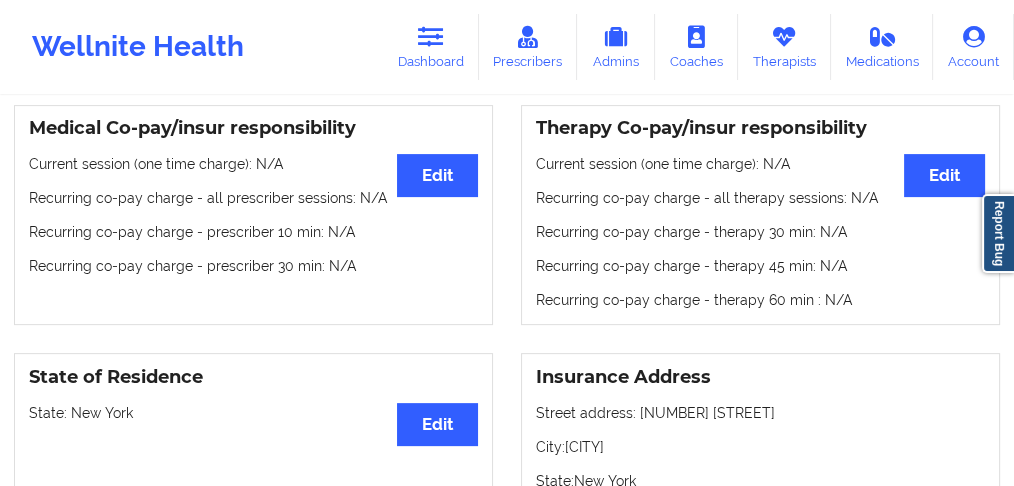 scroll, scrollTop: 400, scrollLeft: 0, axis: vertical 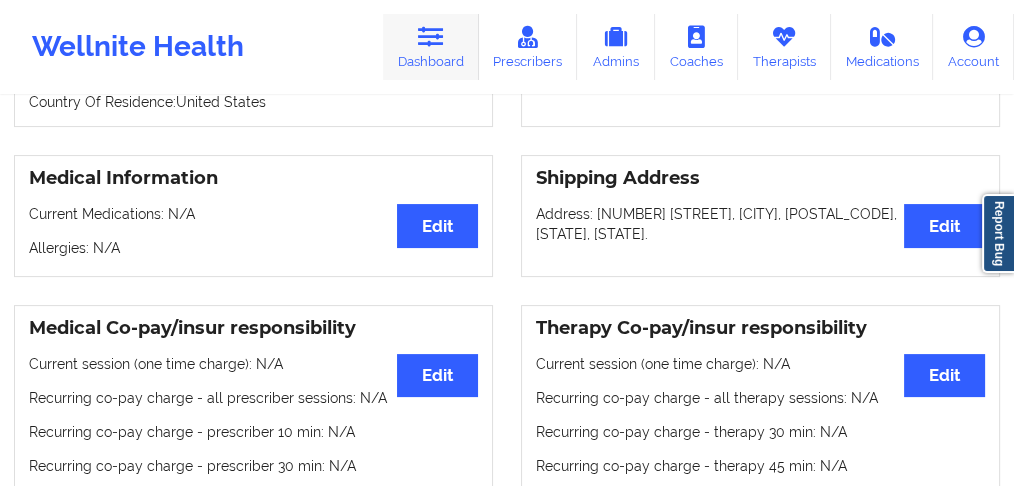 click on "Dashboard" at bounding box center (431, 47) 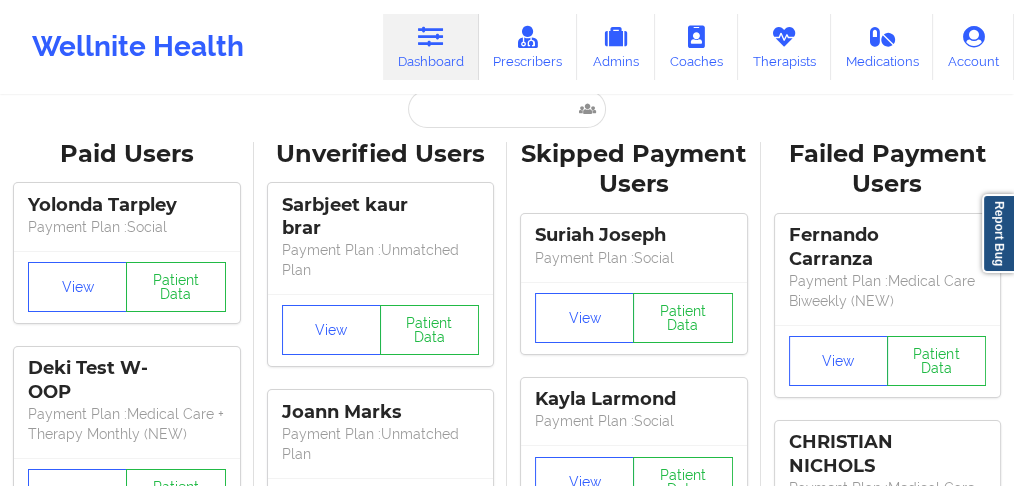 scroll, scrollTop: 0, scrollLeft: 0, axis: both 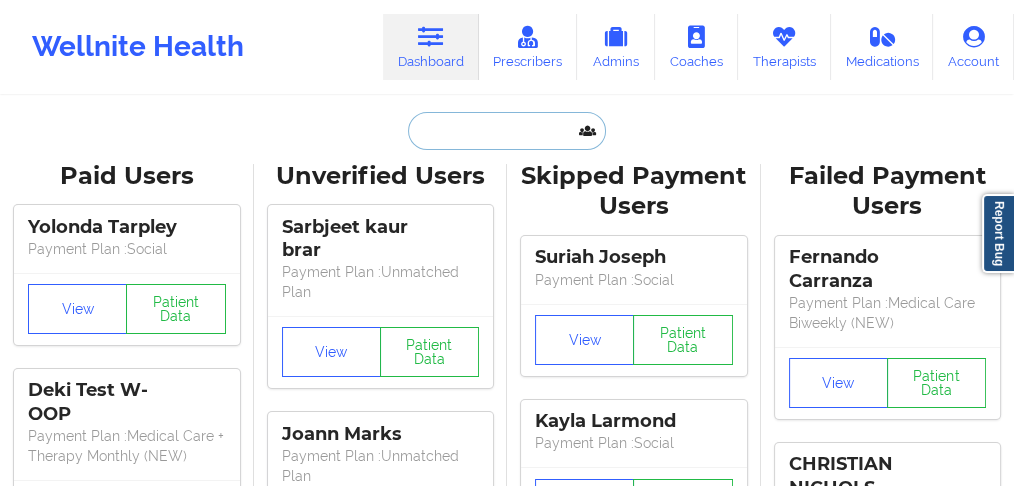 click at bounding box center (507, 131) 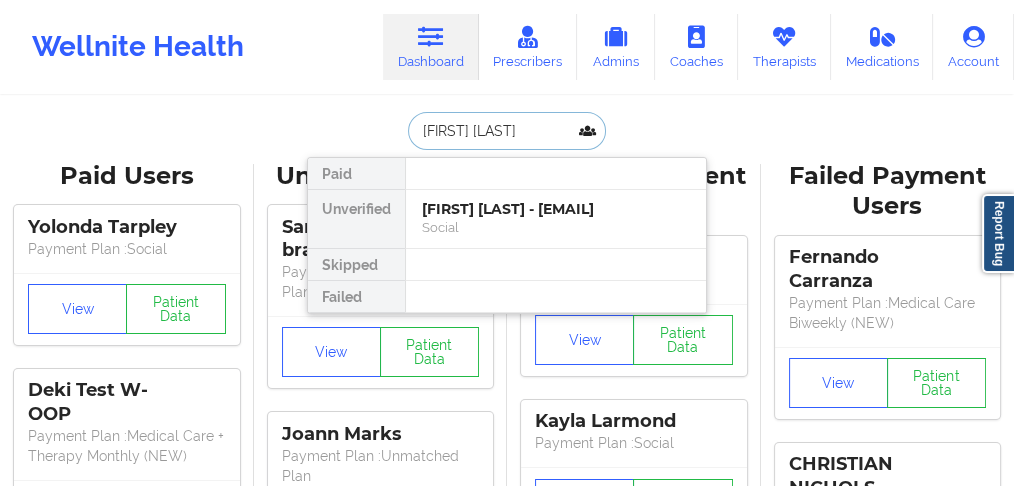click on "[FIRST] [LAST] - [EMAIL]" at bounding box center [556, 209] 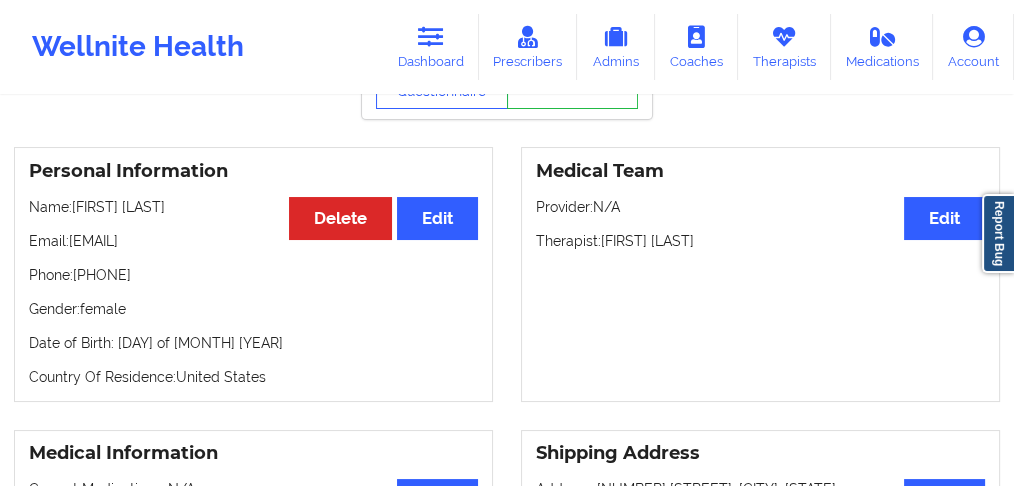 scroll, scrollTop: 133, scrollLeft: 0, axis: vertical 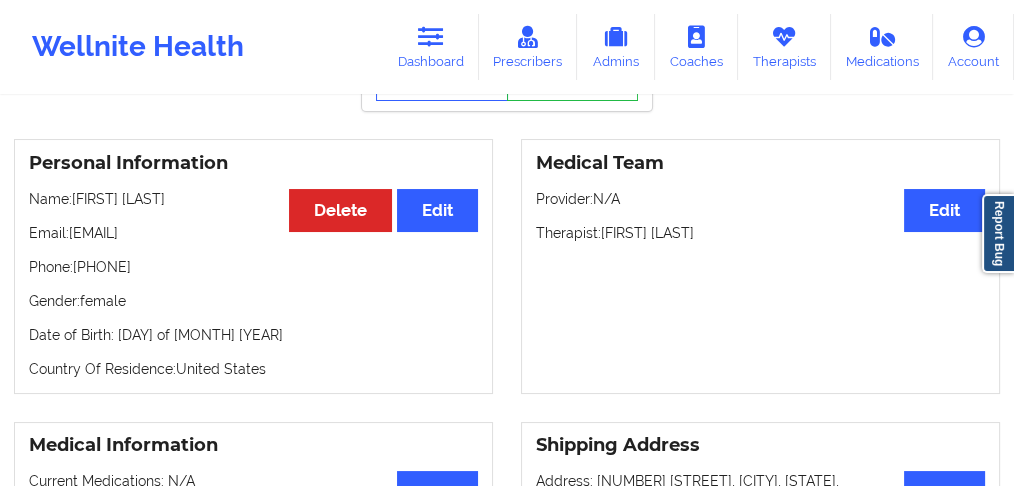 drag, startPoint x: 182, startPoint y: 276, endPoint x: 80, endPoint y: 276, distance: 102 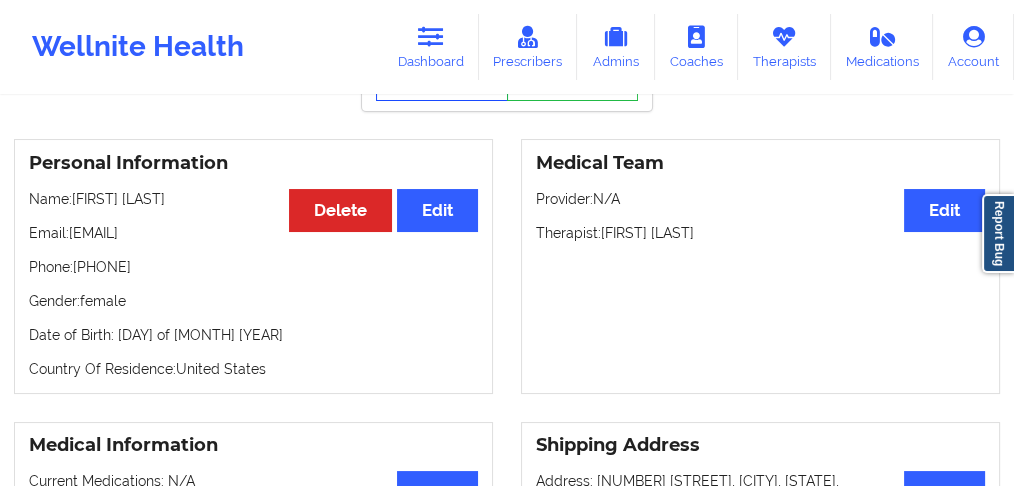 scroll, scrollTop: 0, scrollLeft: 0, axis: both 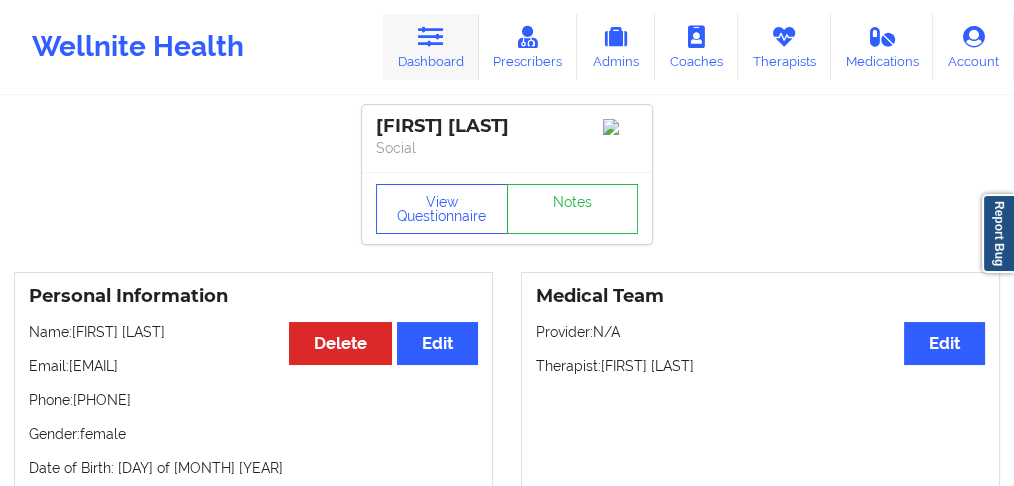 click on "Dashboard" at bounding box center [431, 47] 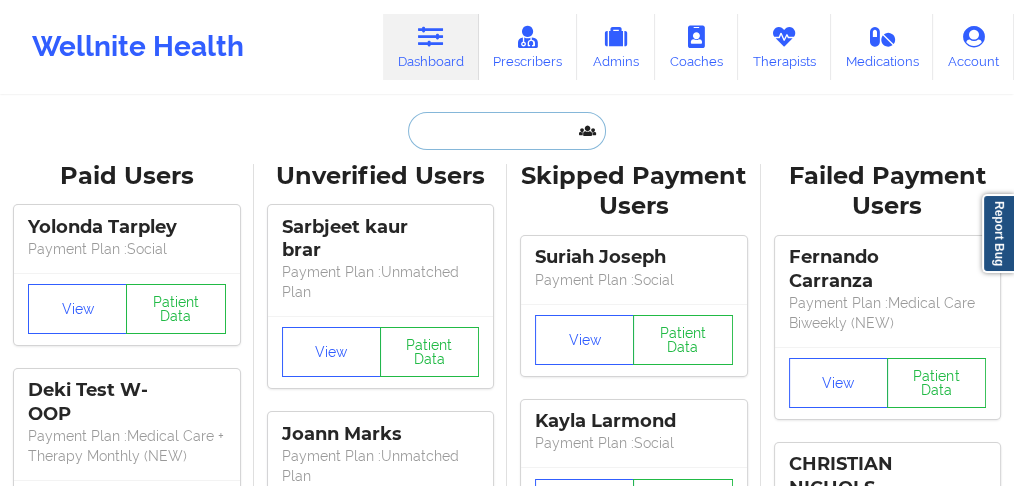 click at bounding box center [507, 131] 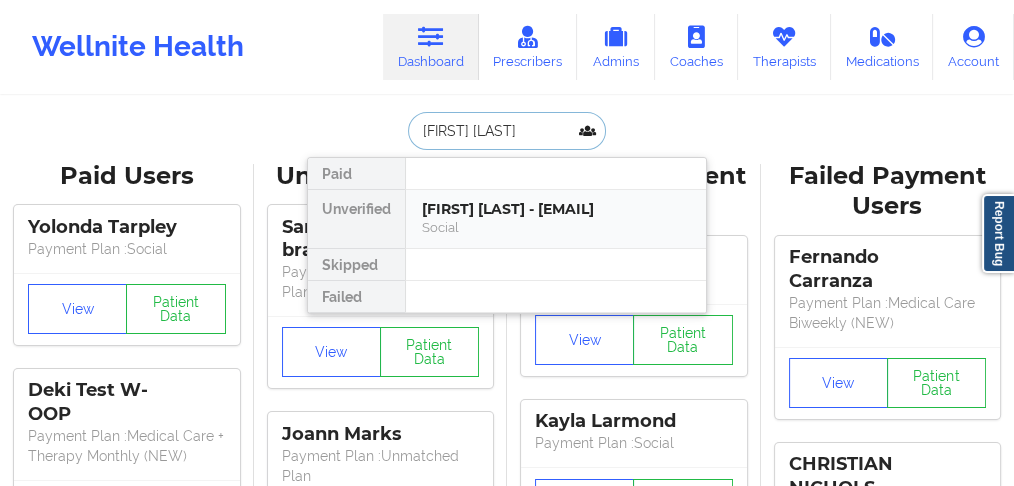 click on "Social" at bounding box center [556, 227] 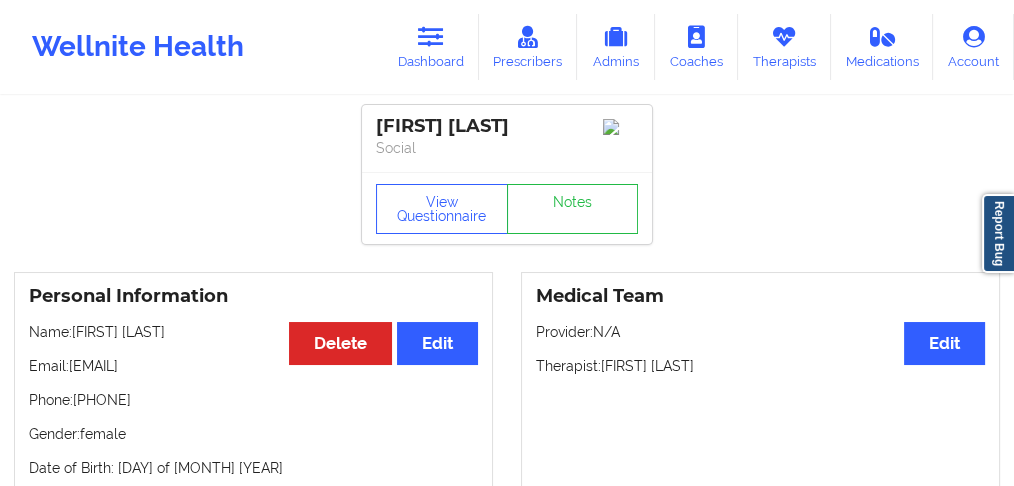 drag, startPoint x: 186, startPoint y: 402, endPoint x: 84, endPoint y: 409, distance: 102.239914 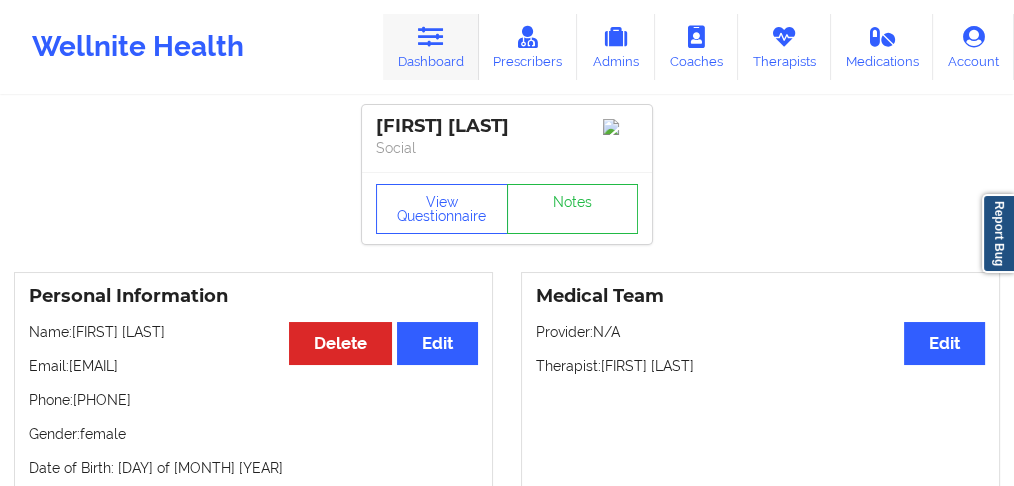 copy on "[PHONE]" 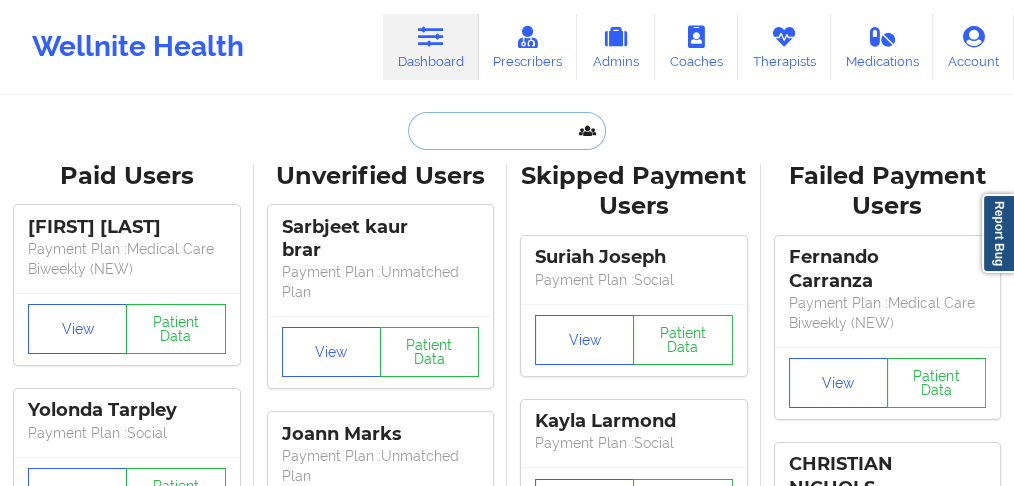 click at bounding box center [507, 131] 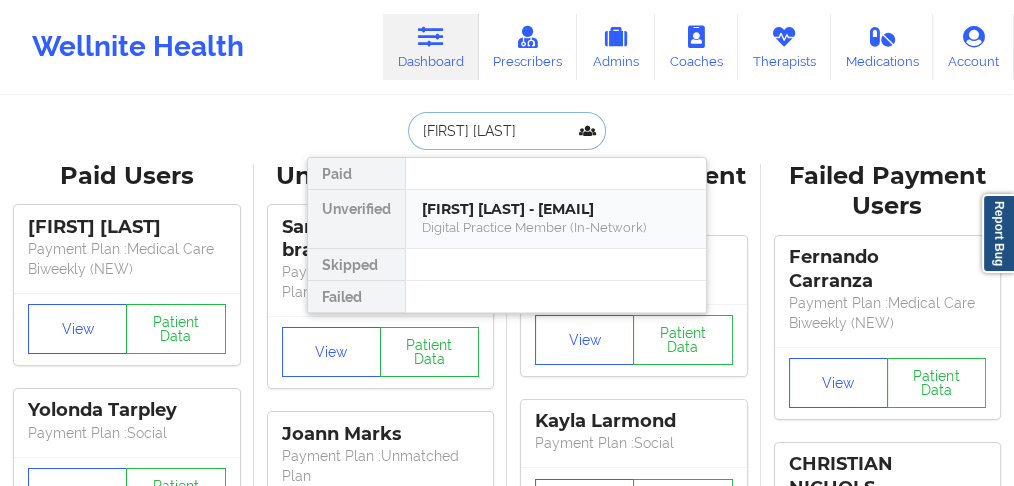 click on "[FIRST] [LAST] - [EMAIL]" at bounding box center [556, 209] 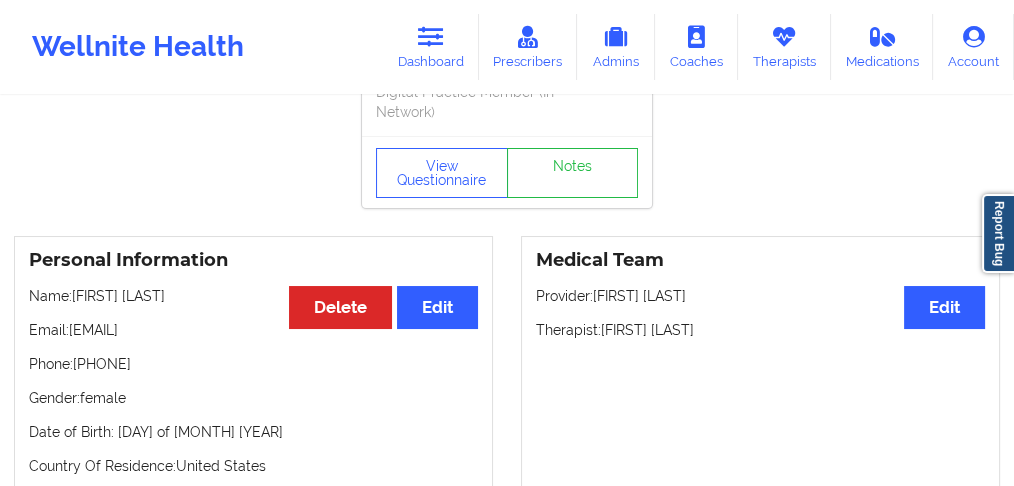 scroll, scrollTop: 48, scrollLeft: 0, axis: vertical 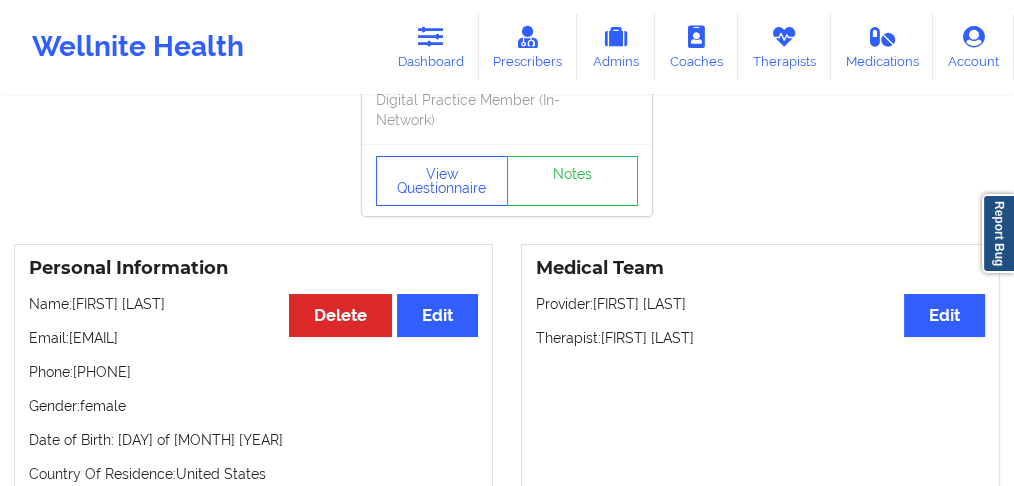 click on "Phone: [PHONE]" at bounding box center [253, 372] 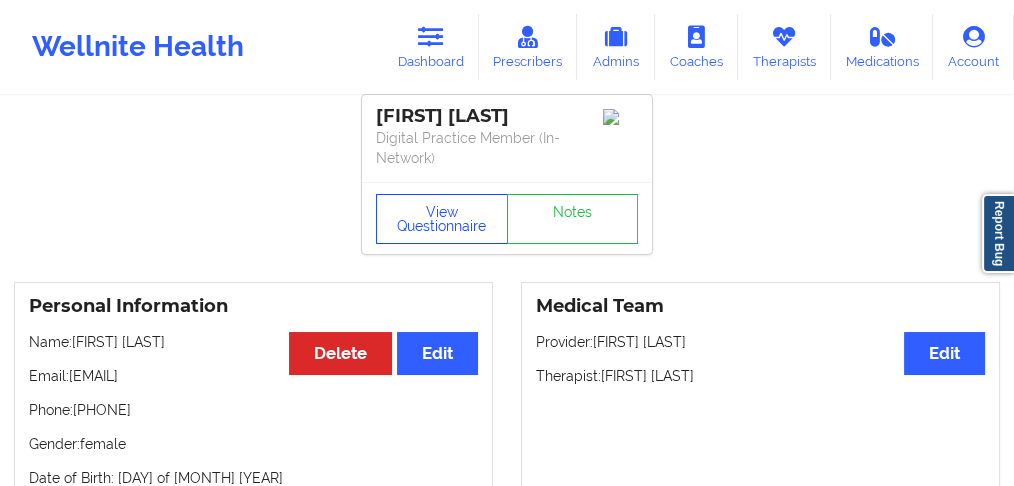 scroll, scrollTop: 0, scrollLeft: 0, axis: both 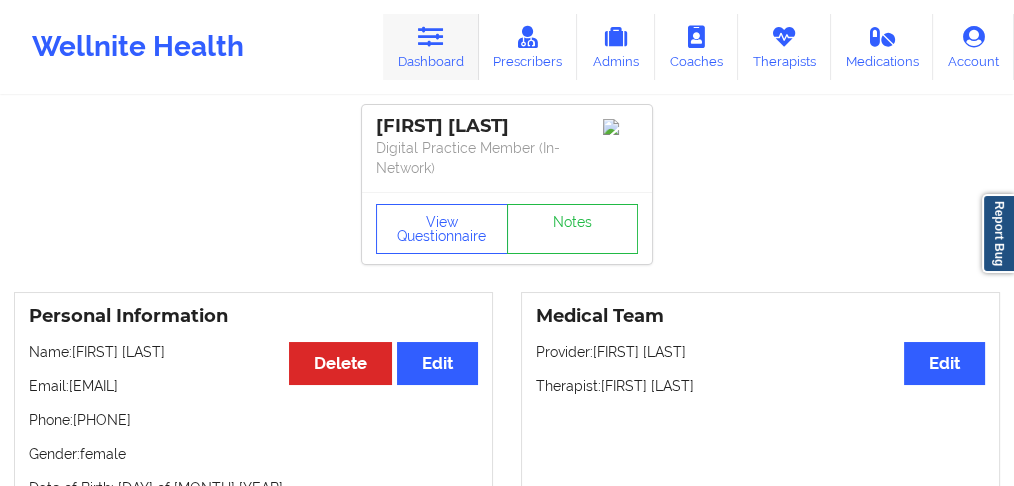click on "Dashboard" at bounding box center (431, 47) 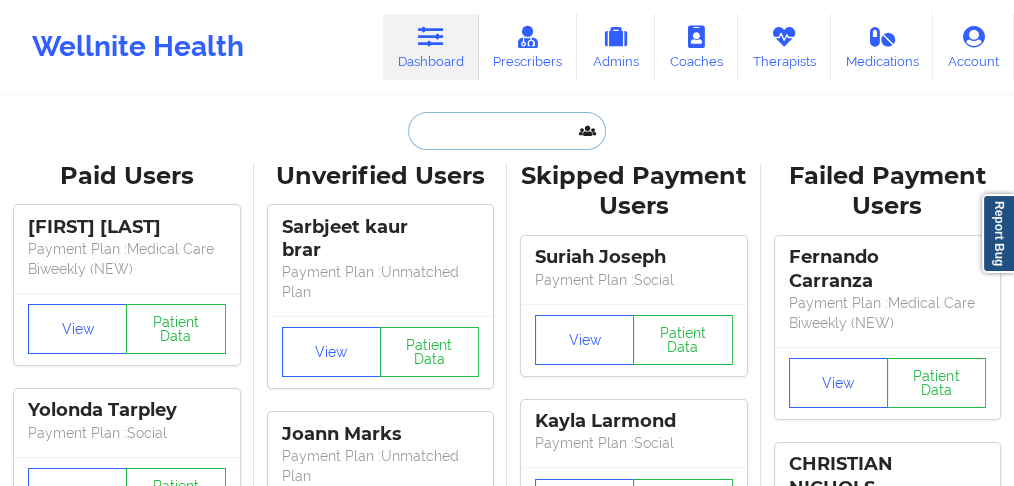 click at bounding box center (507, 131) 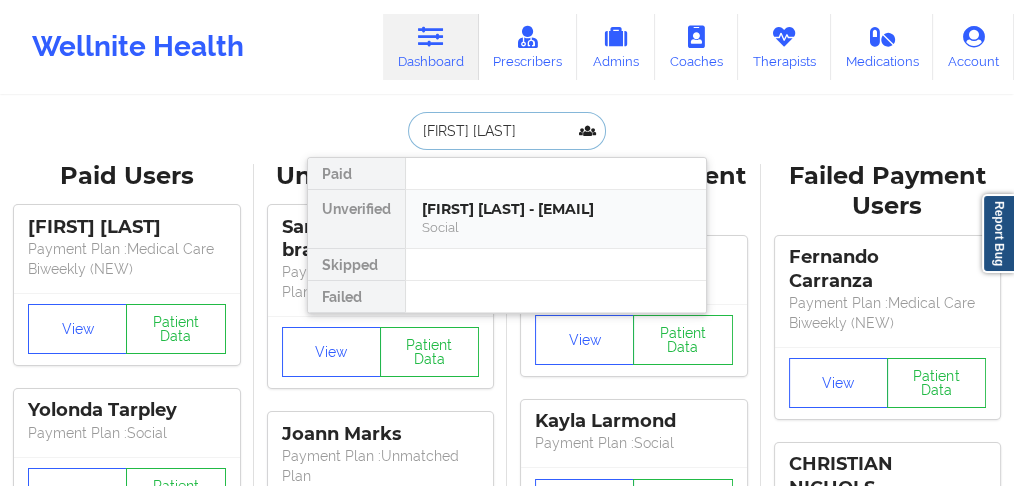 click on "[FIRST] [LAST] - [EMAIL]" at bounding box center [556, 209] 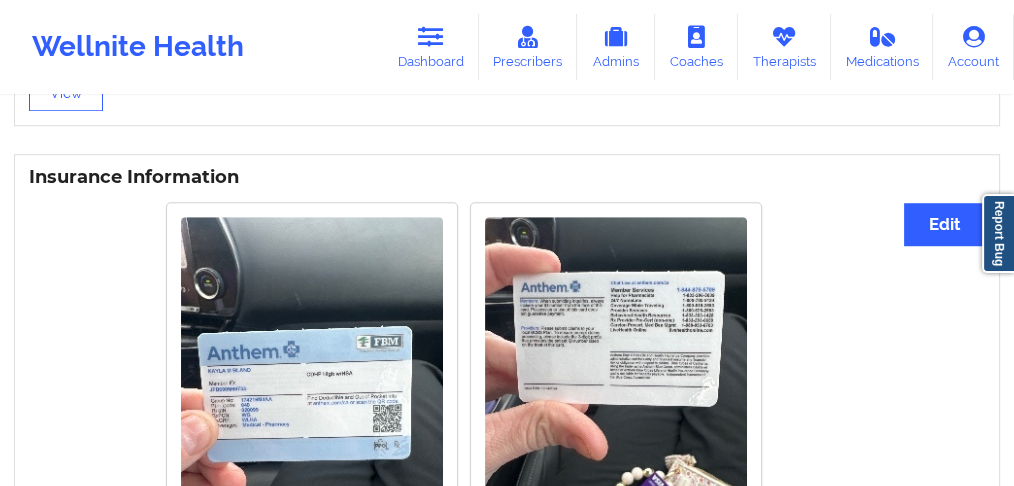scroll, scrollTop: 1585, scrollLeft: 0, axis: vertical 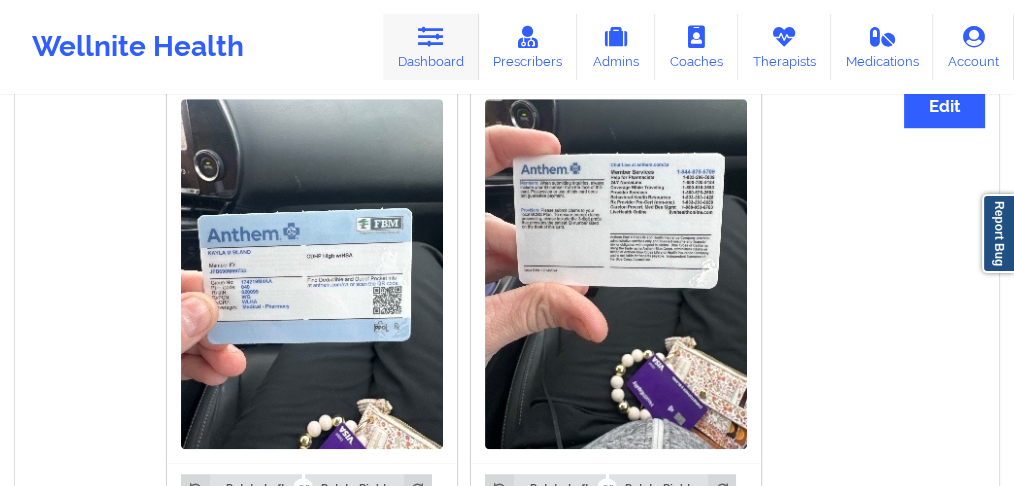 click at bounding box center (431, 37) 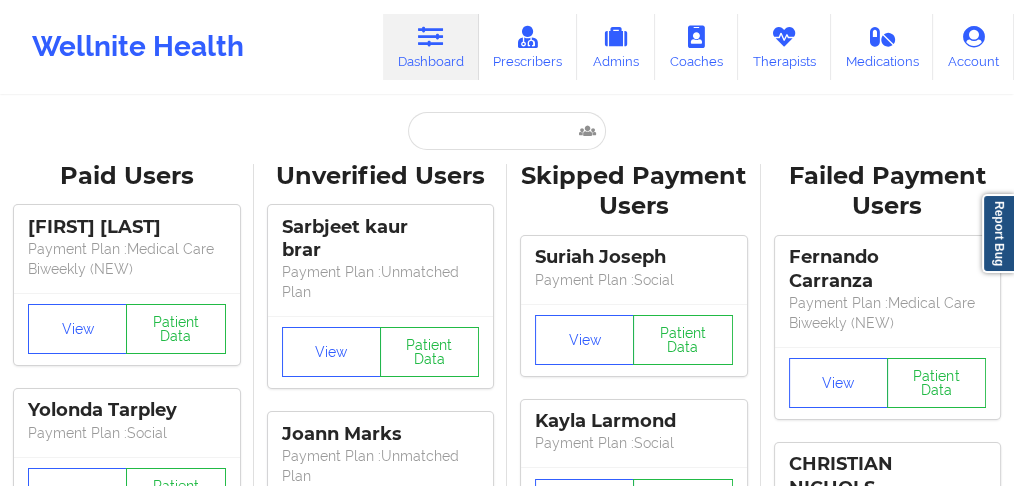 scroll, scrollTop: 0, scrollLeft: 0, axis: both 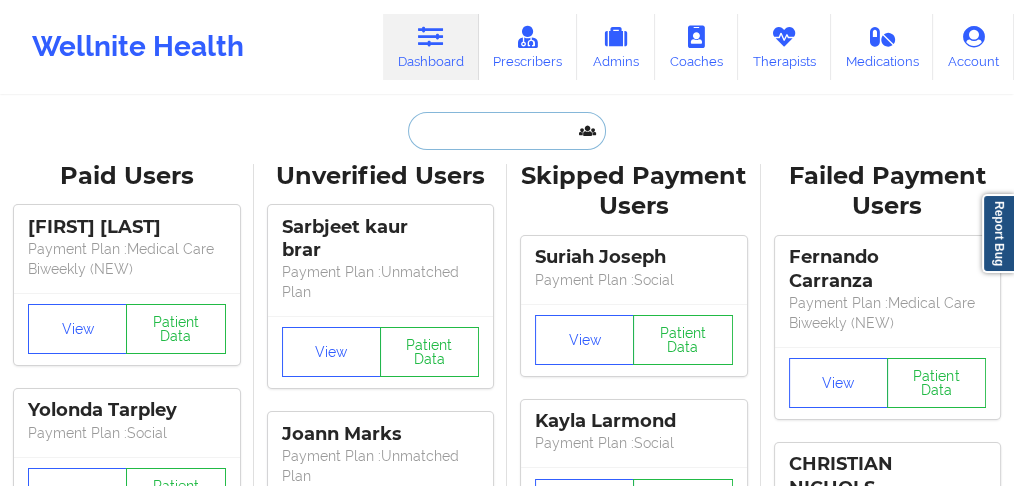 click at bounding box center [507, 131] 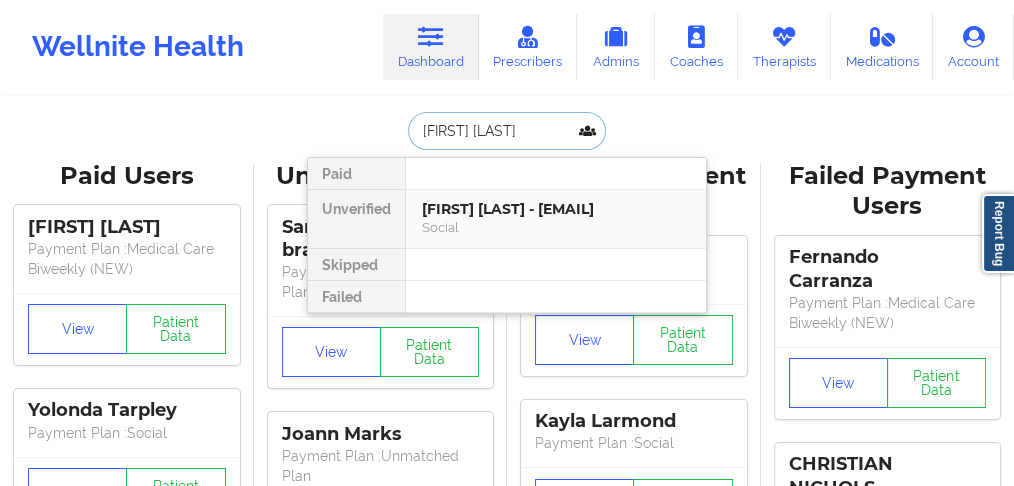 click on "[FIRST] [LAST] - [EMAIL]" at bounding box center [556, 209] 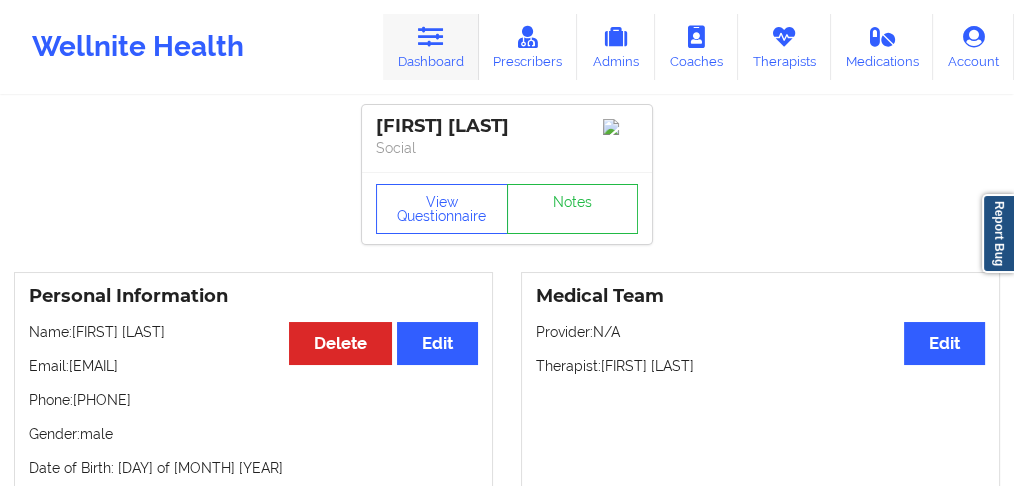 click on "Dashboard" at bounding box center (431, 47) 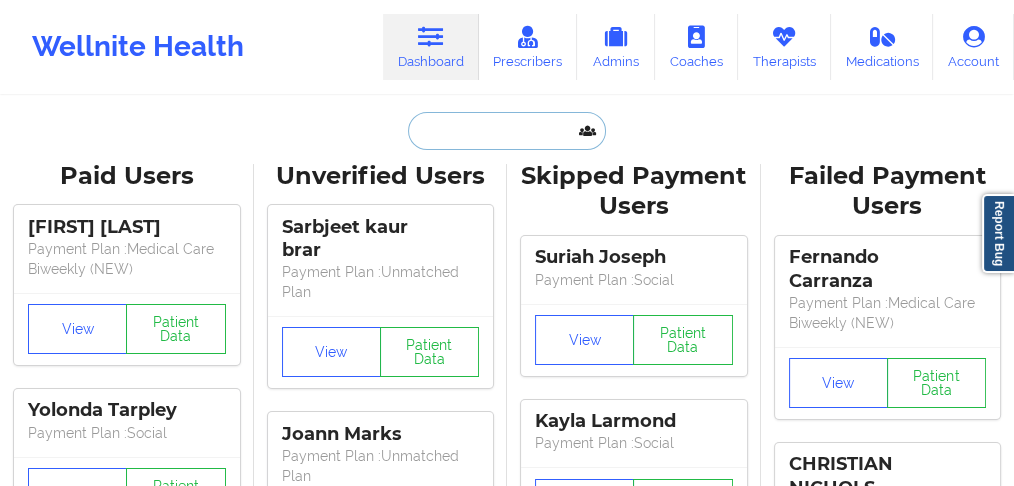 click at bounding box center (507, 131) 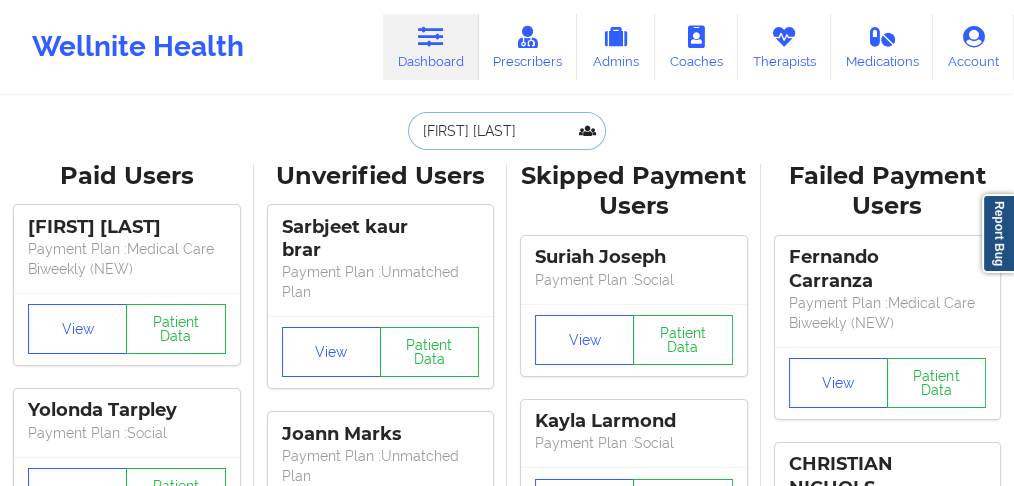 scroll, scrollTop: 0, scrollLeft: 10, axis: horizontal 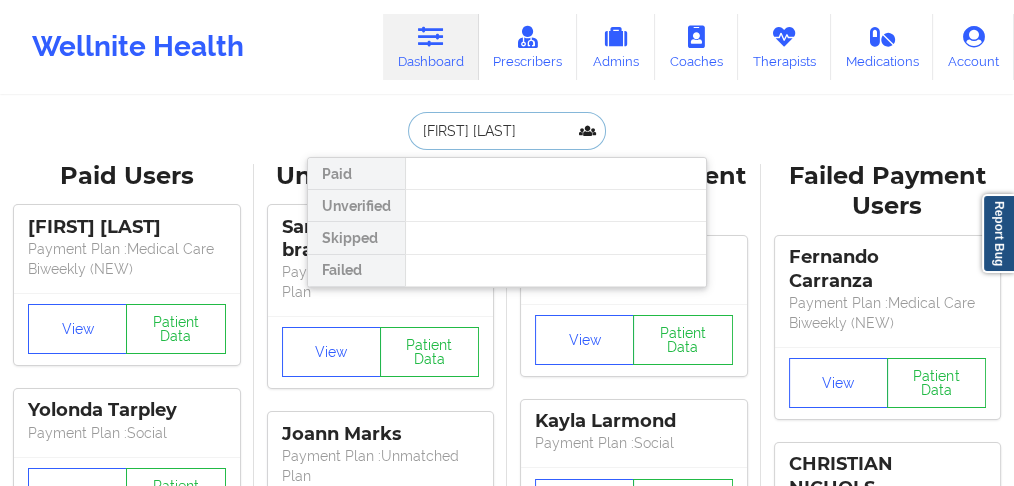 drag, startPoint x: 484, startPoint y: 128, endPoint x: 725, endPoint y: 128, distance: 241 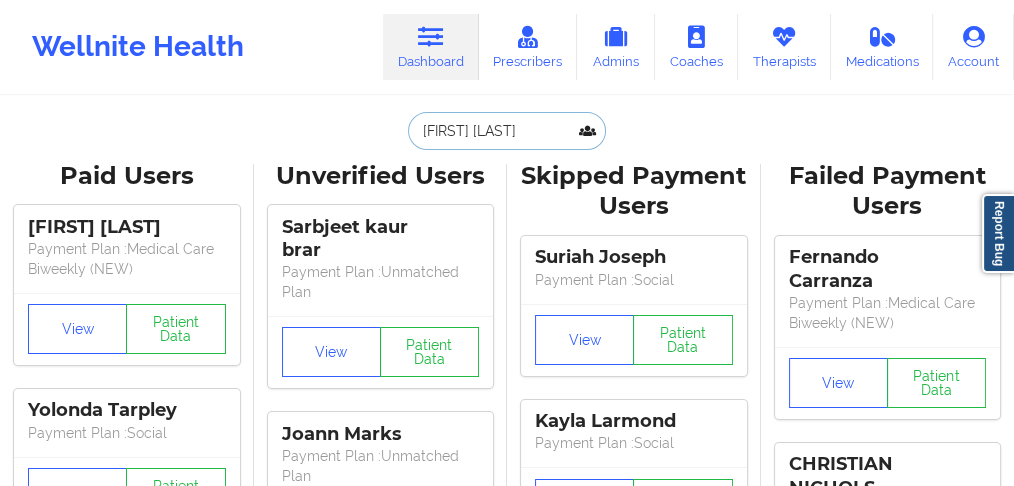 click on "[FIRST] [LAST]" at bounding box center [507, 131] 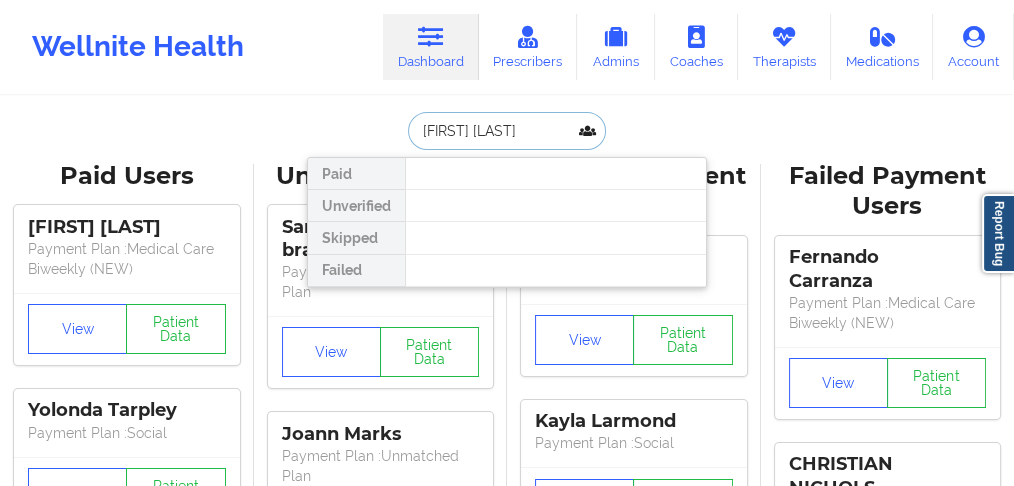 drag, startPoint x: 540, startPoint y: 127, endPoint x: 618, endPoint y: 108, distance: 80.280754 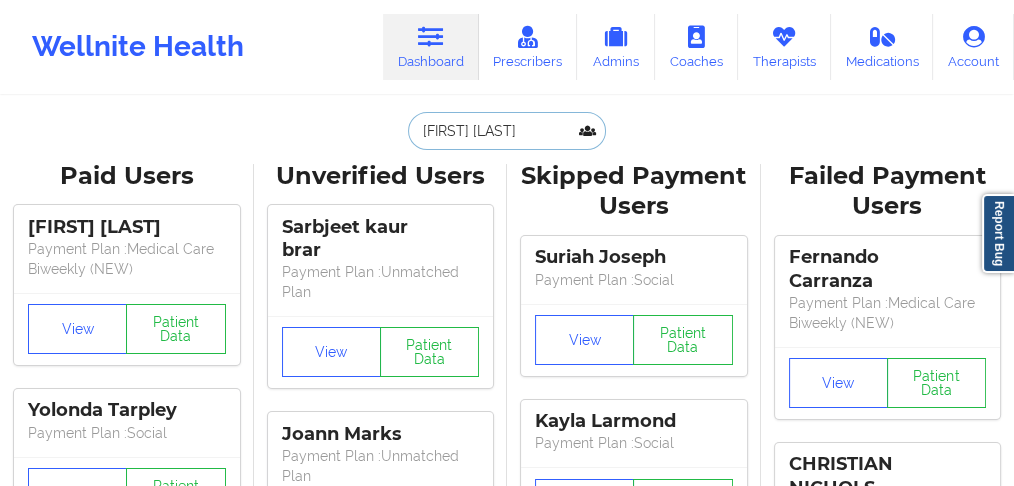 scroll, scrollTop: 0, scrollLeft: 0, axis: both 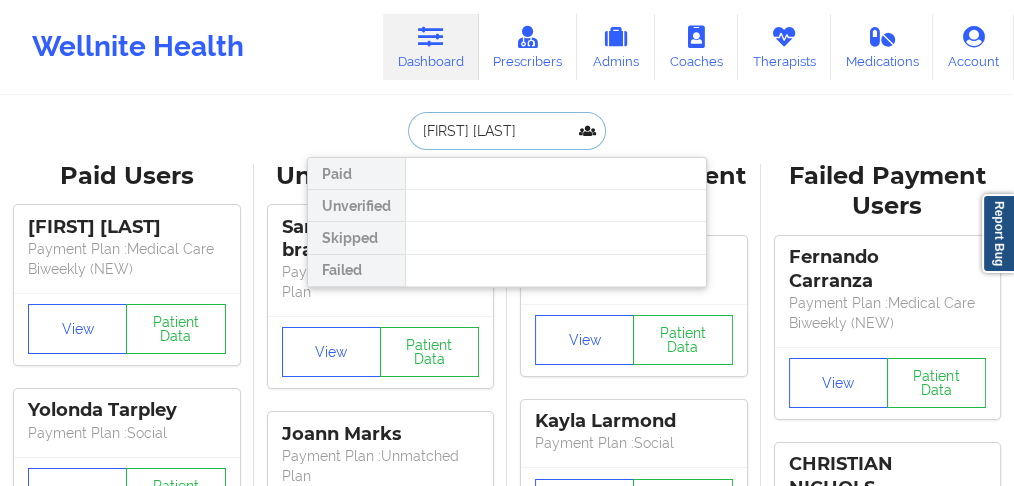 type on "[FIRST] [LAST]" 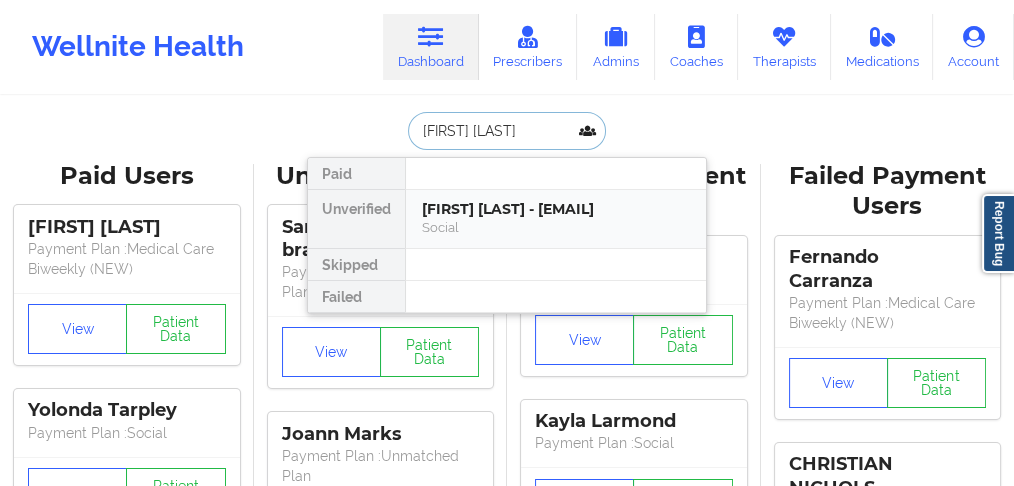 click on "[FIRST] [LAST] - [EMAIL]" at bounding box center [556, 209] 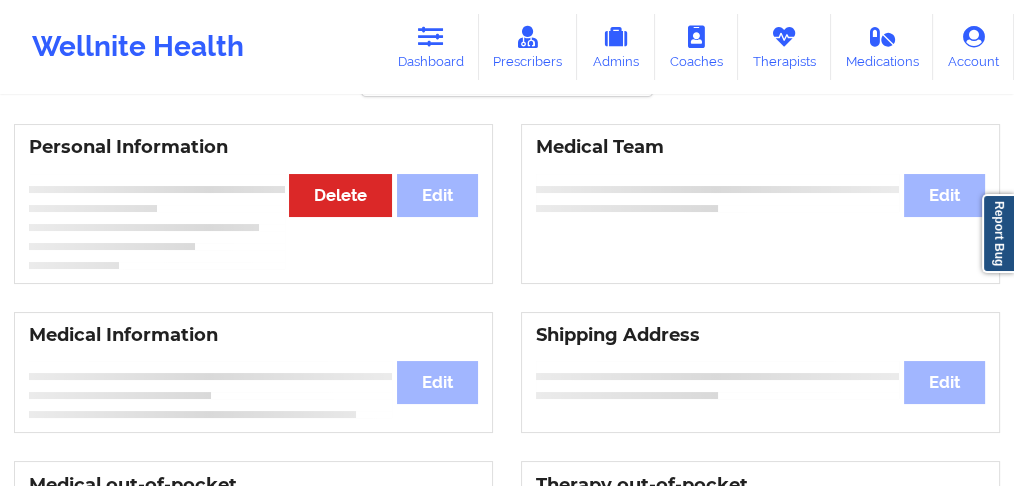 scroll, scrollTop: 133, scrollLeft: 0, axis: vertical 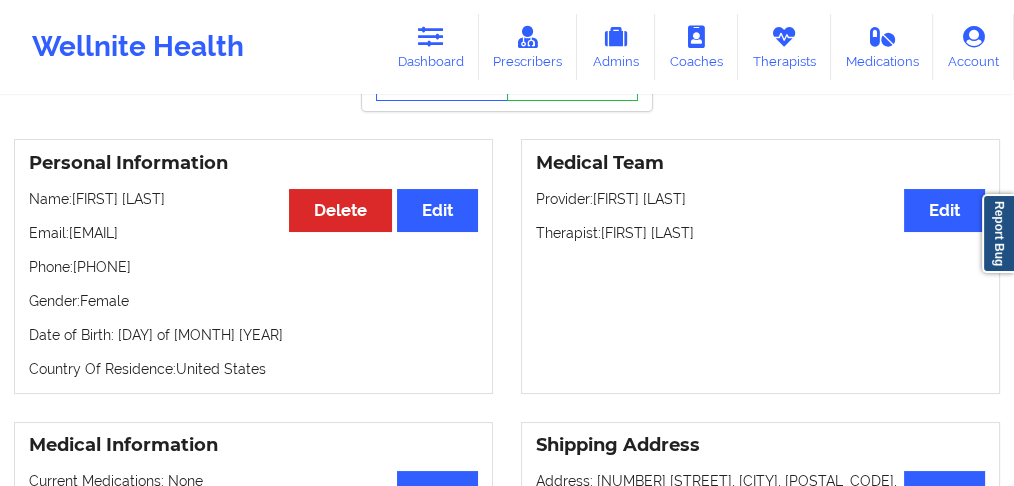 drag, startPoint x: 181, startPoint y: 275, endPoint x: 84, endPoint y: 281, distance: 97.18539 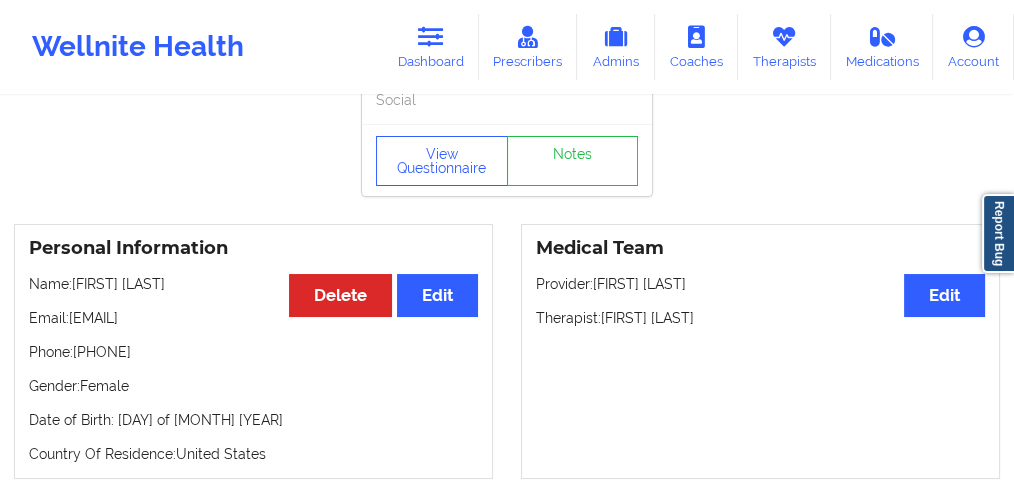 scroll, scrollTop: 0, scrollLeft: 0, axis: both 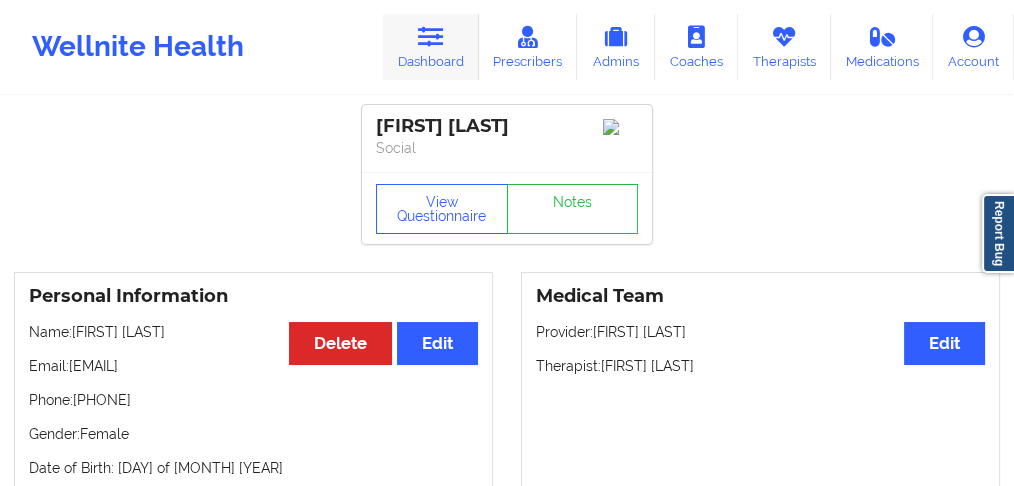 click on "Dashboard" at bounding box center [431, 47] 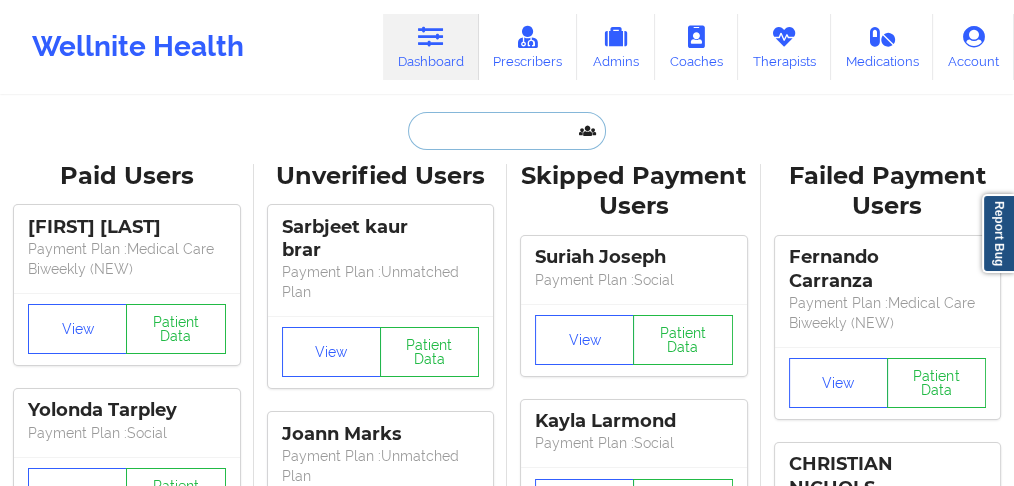 click at bounding box center [507, 131] 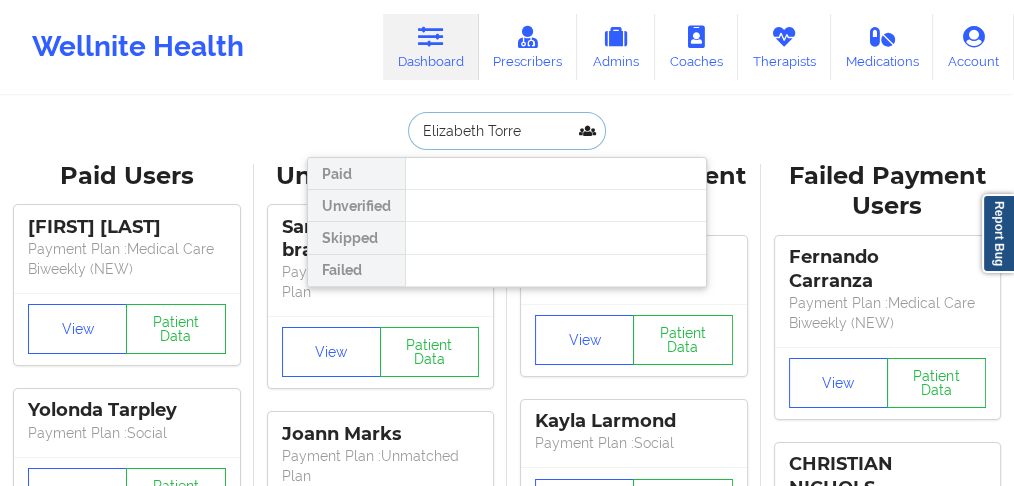type on "Elizabeth Torre" 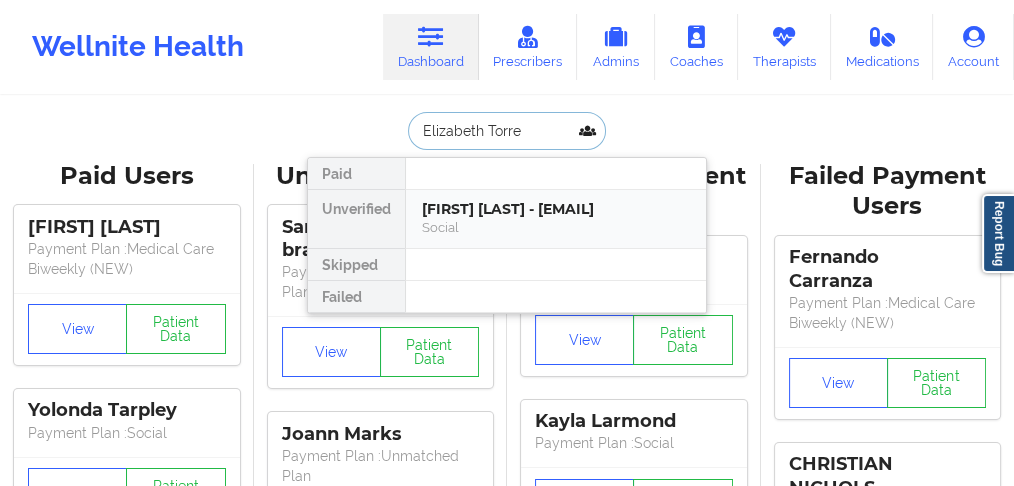 click on "[FIRST] [LAST] - [EMAIL]" at bounding box center [556, 209] 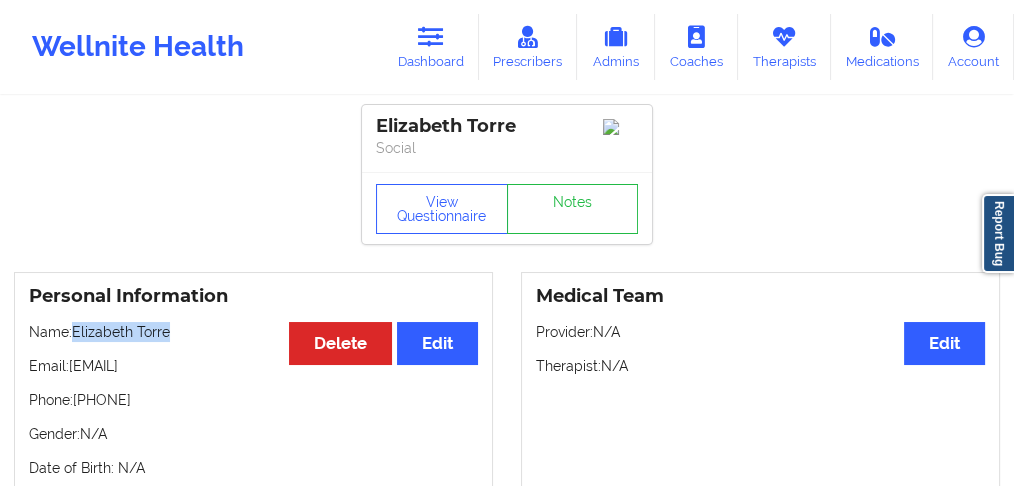 drag, startPoint x: 177, startPoint y: 336, endPoint x: 73, endPoint y: 336, distance: 104 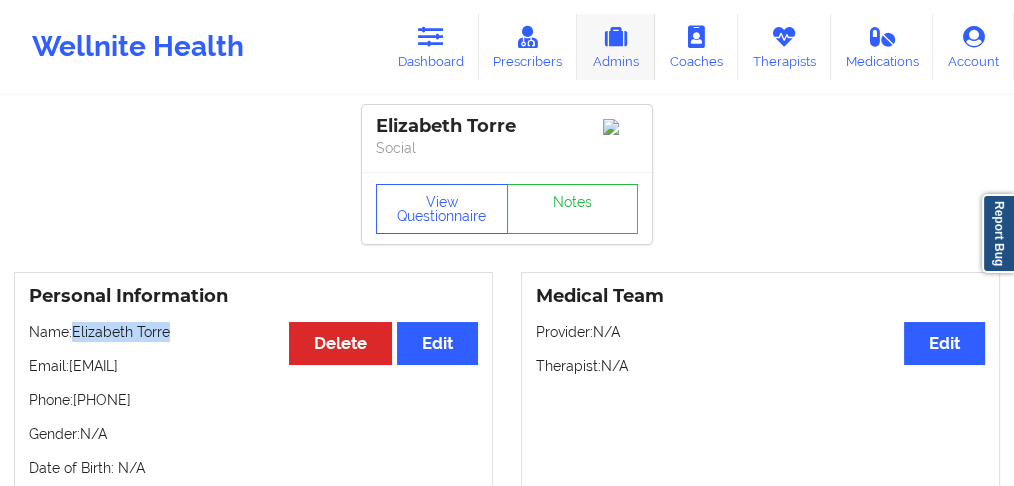 copy on "[EMAIL]" 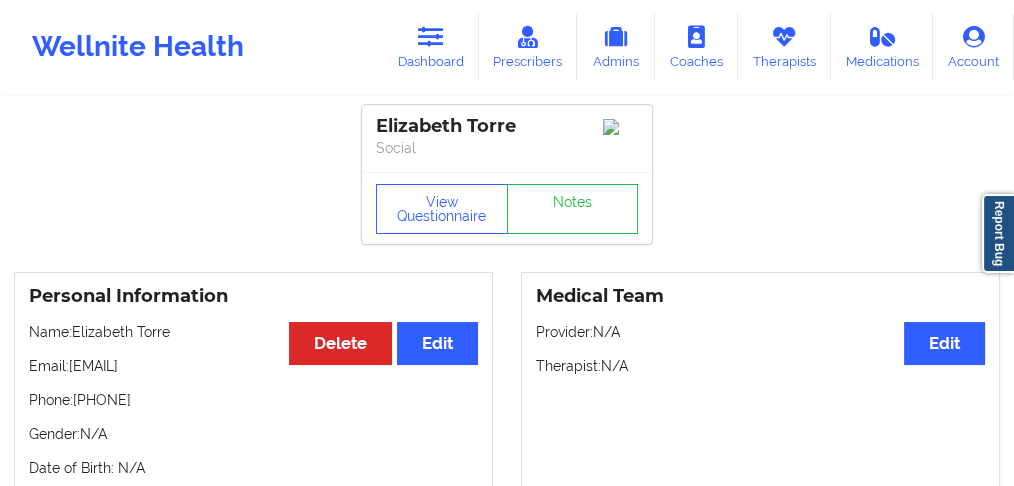 click on "Phone: [PHONE]" at bounding box center [253, 400] 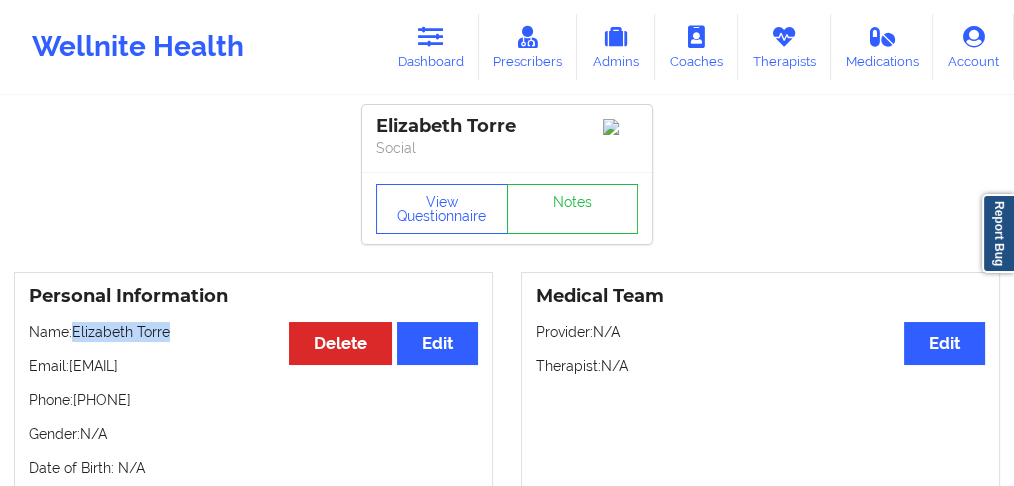 drag, startPoint x: 182, startPoint y: 340, endPoint x: 75, endPoint y: 336, distance: 107.07474 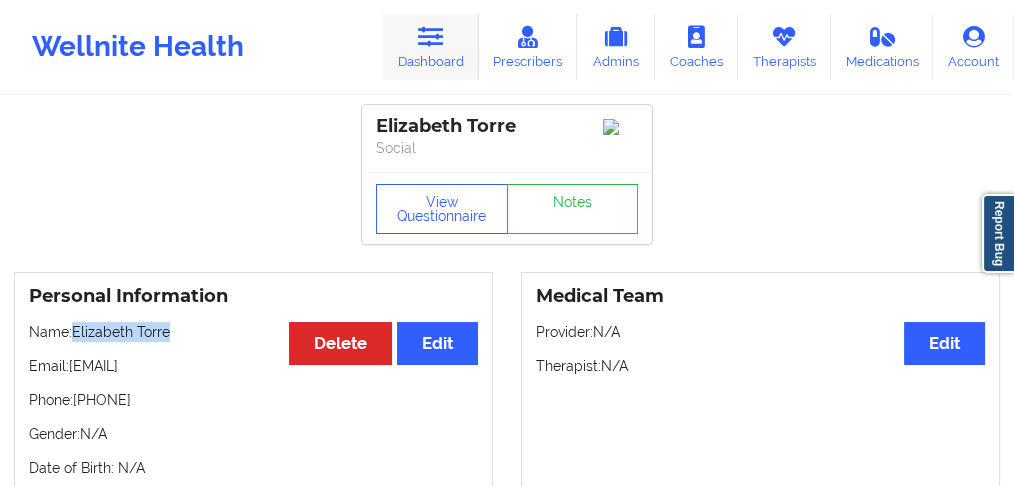 click on "Dashboard" at bounding box center (431, 47) 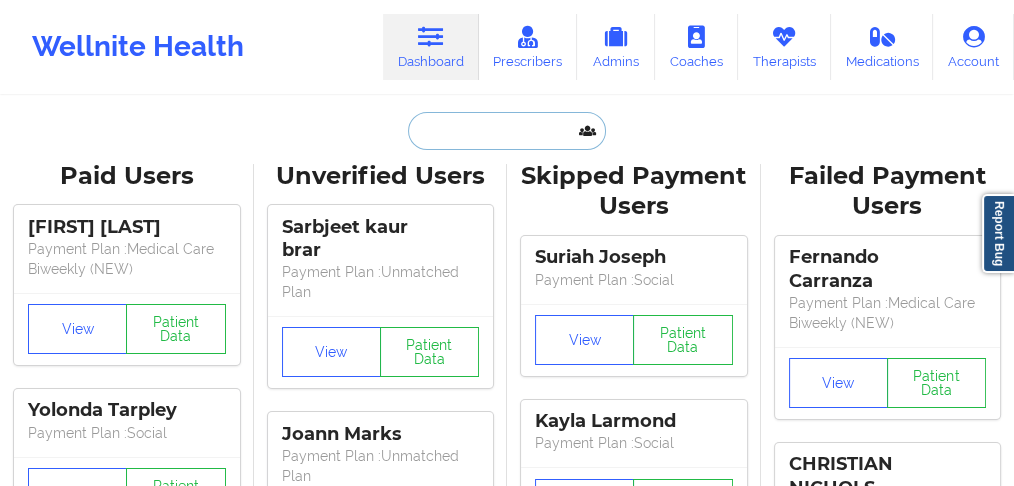 click at bounding box center [507, 131] 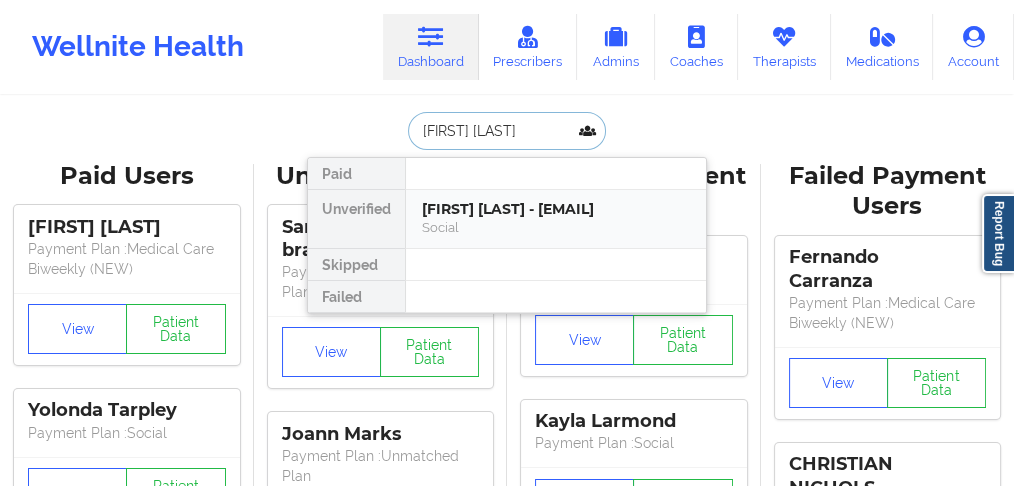 click on "[FIRST] [LAST] - [EMAIL]" at bounding box center [556, 209] 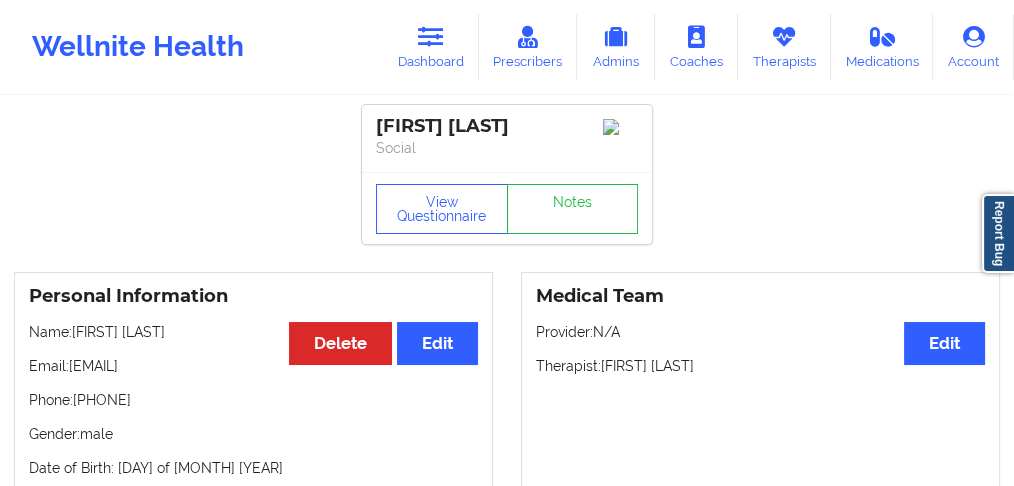click on "Phone: [PHONE]" at bounding box center (253, 400) 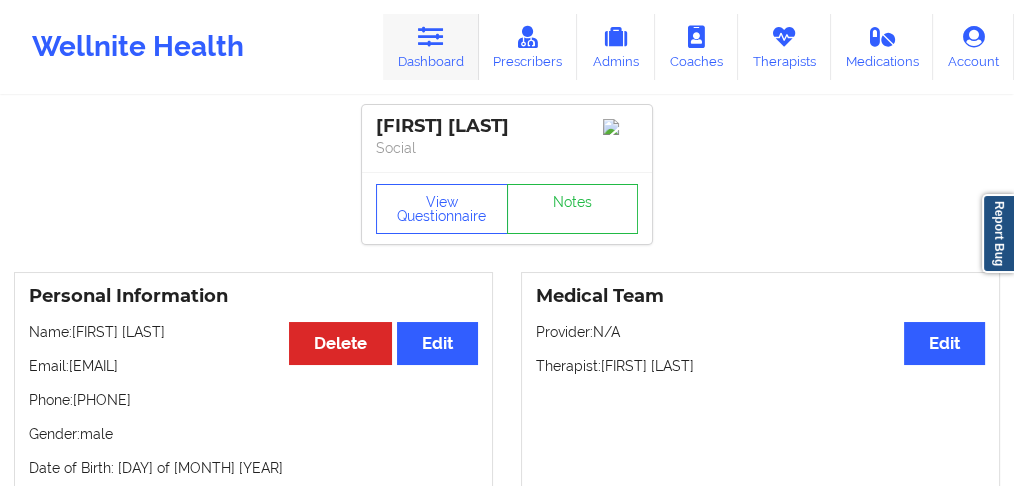 click on "Dashboard" at bounding box center [431, 47] 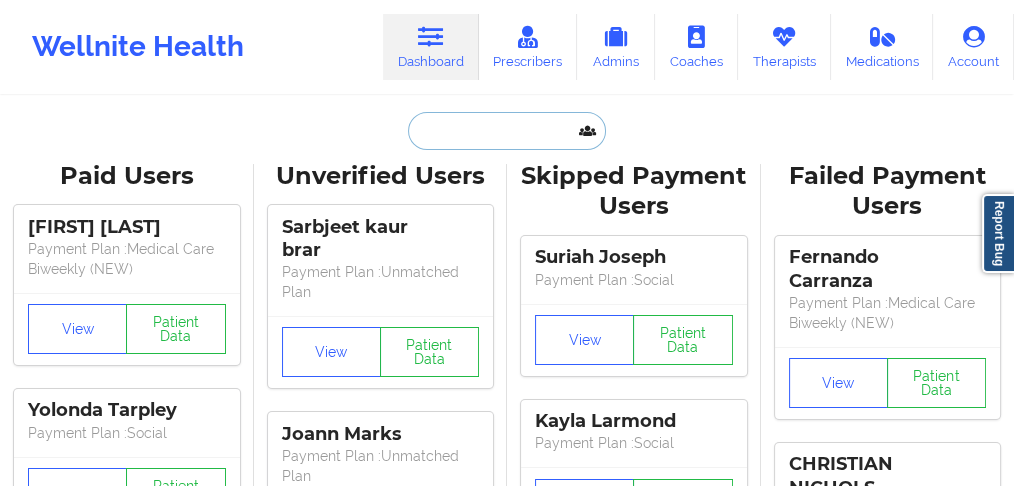 click at bounding box center (507, 131) 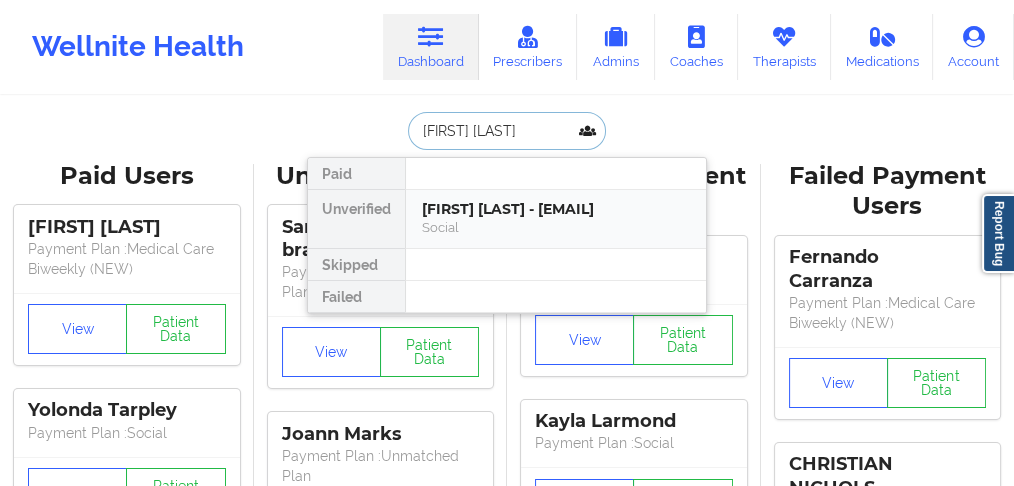 click on "[FIRST] [LAST] - [EMAIL]" at bounding box center (556, 209) 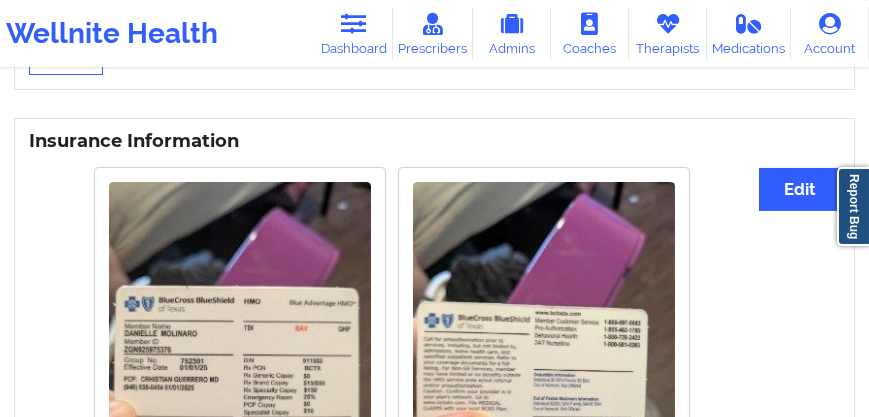 scroll, scrollTop: 1605, scrollLeft: 0, axis: vertical 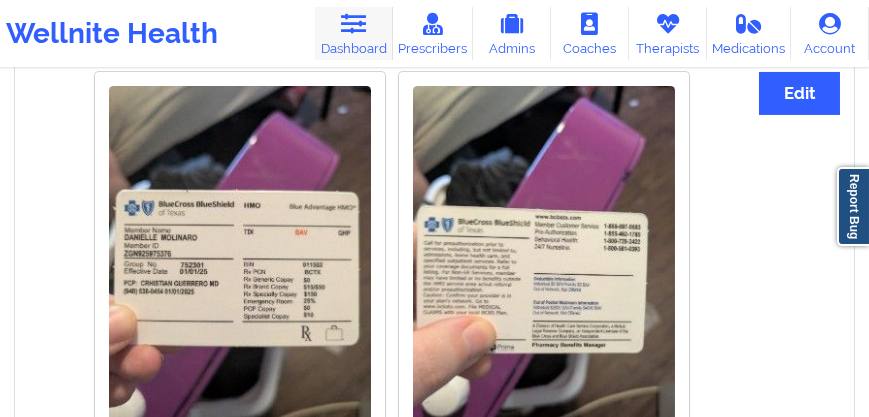 click on "Dashboard" at bounding box center [354, 33] 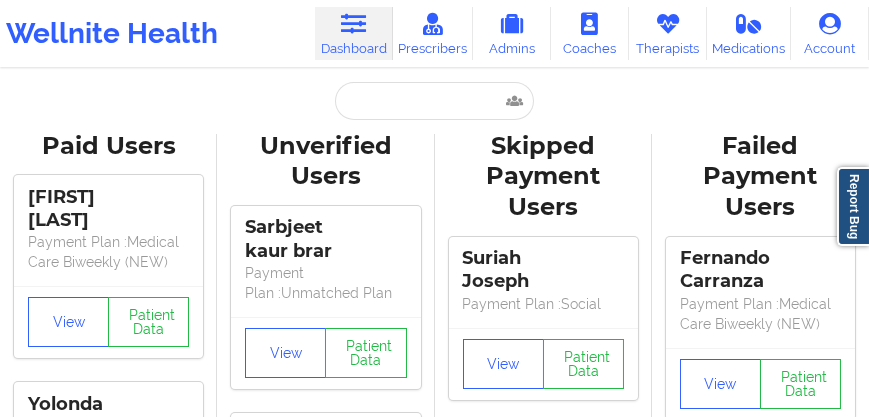 scroll, scrollTop: 0, scrollLeft: 0, axis: both 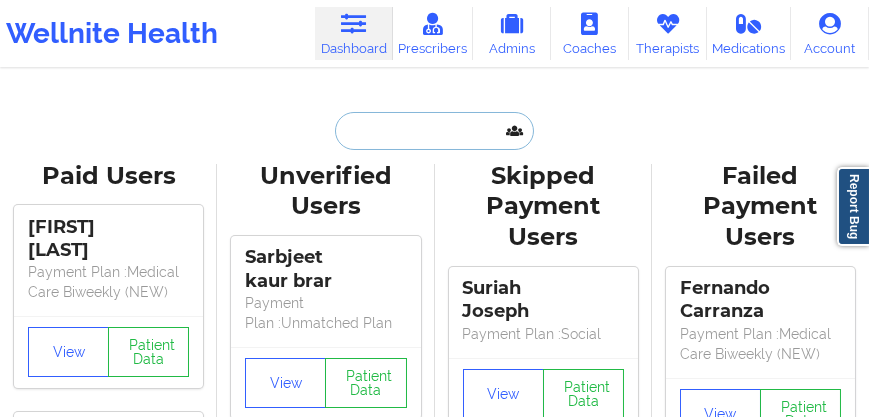 click at bounding box center (434, 131) 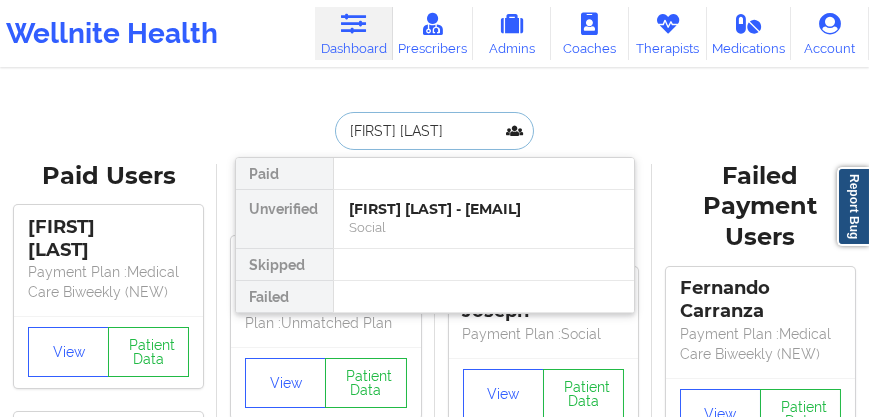 click on "[FIRST] [LAST] - [EMAIL]" at bounding box center (484, 209) 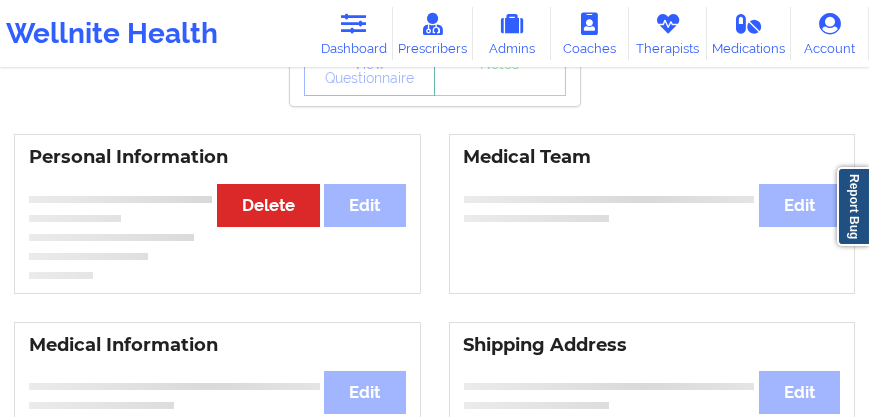 scroll, scrollTop: 114, scrollLeft: 0, axis: vertical 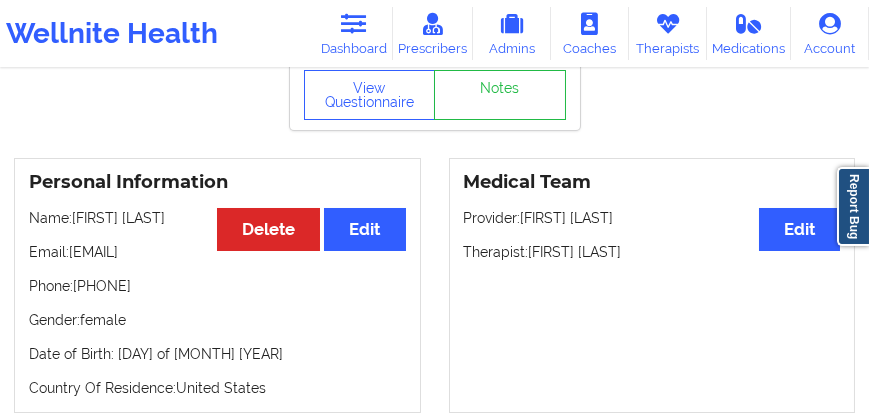 drag, startPoint x: 154, startPoint y: 310, endPoint x: 83, endPoint y: 310, distance: 71 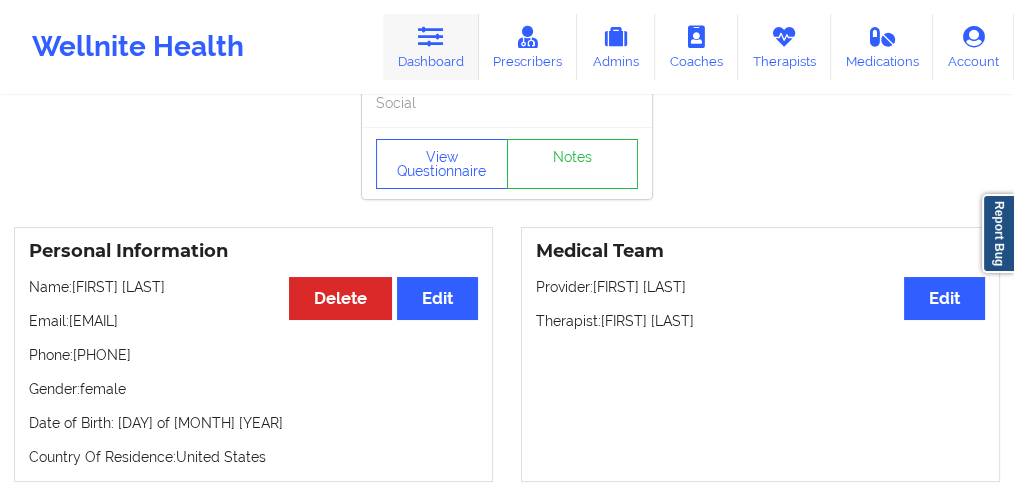 scroll, scrollTop: 0, scrollLeft: 0, axis: both 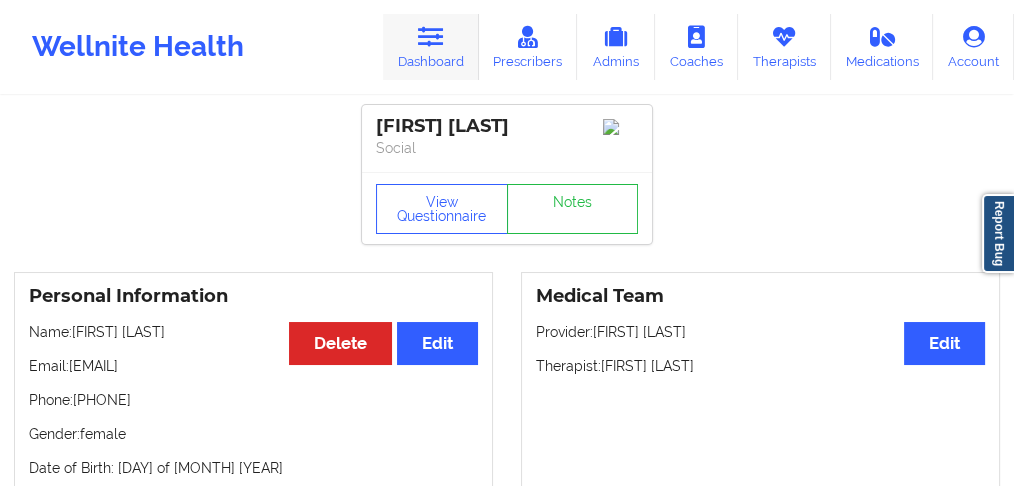 click on "Dashboard" at bounding box center [431, 47] 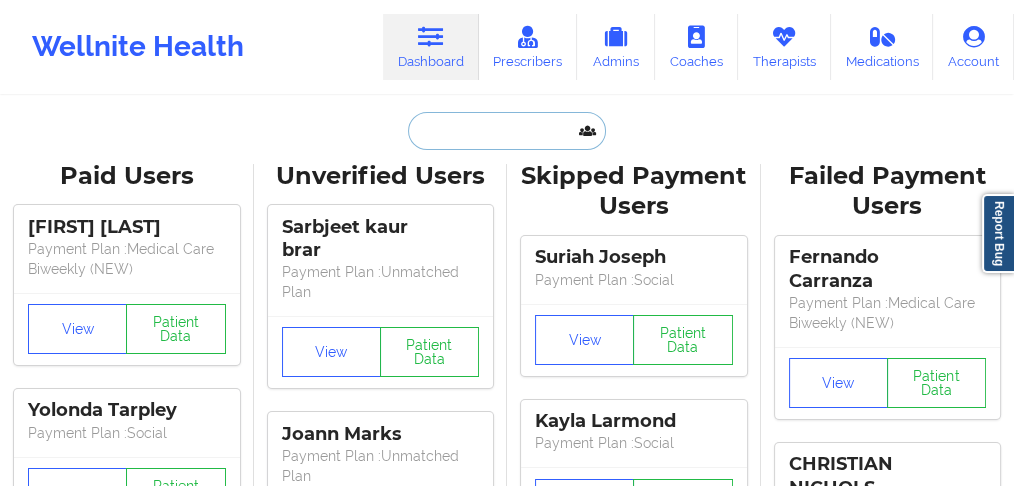click at bounding box center (507, 131) 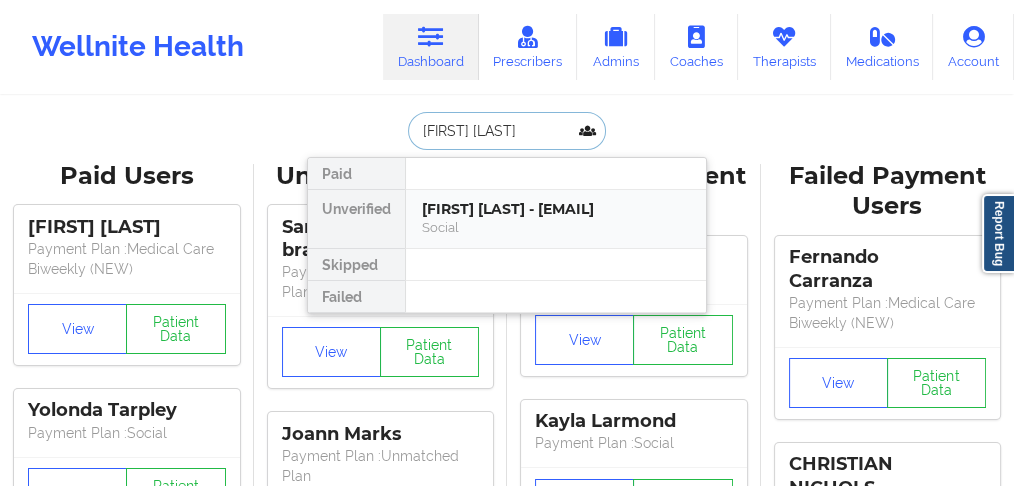 click on "[FIRST] [LAST] - [EMAIL]" at bounding box center (556, 209) 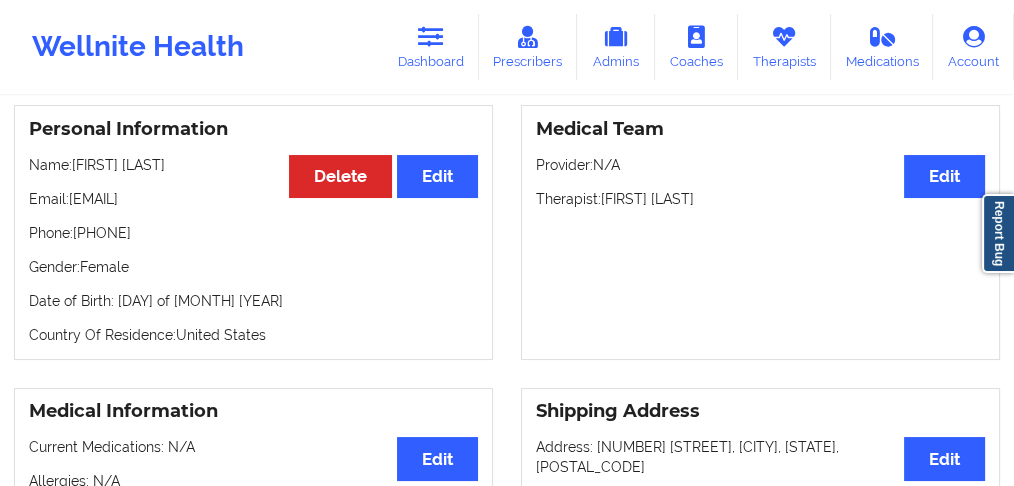 scroll, scrollTop: 101, scrollLeft: 0, axis: vertical 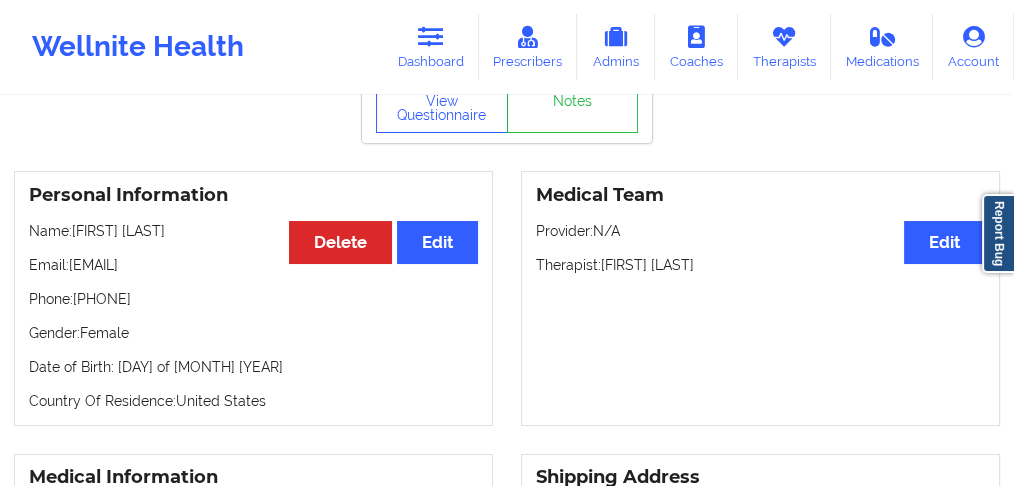 drag, startPoint x: 187, startPoint y: 306, endPoint x: 286, endPoint y: 235, distance: 121.82774 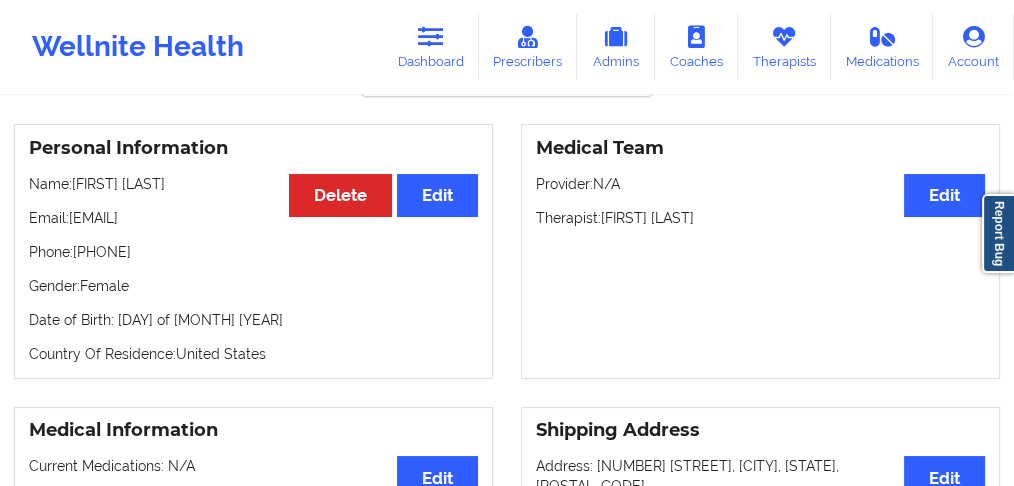 scroll, scrollTop: 168, scrollLeft: 0, axis: vertical 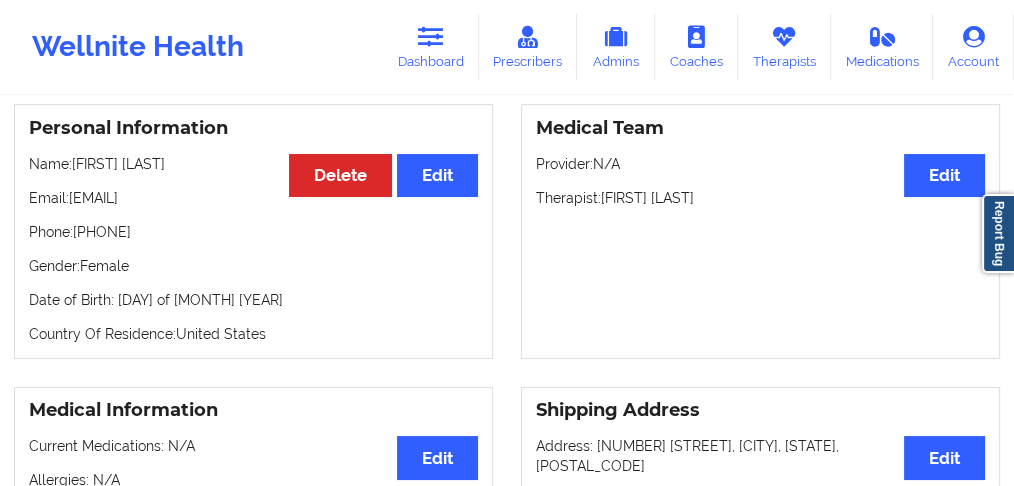 click on "Personal Information Edit Delete Name: [FIRST] [LAST] Email: [EMAIL] Phone: [PHONE] Gender: Female Date of Birth: [DAY] of [MONTH] [YEAR] Country Of Residence: United States" at bounding box center [253, 231] 